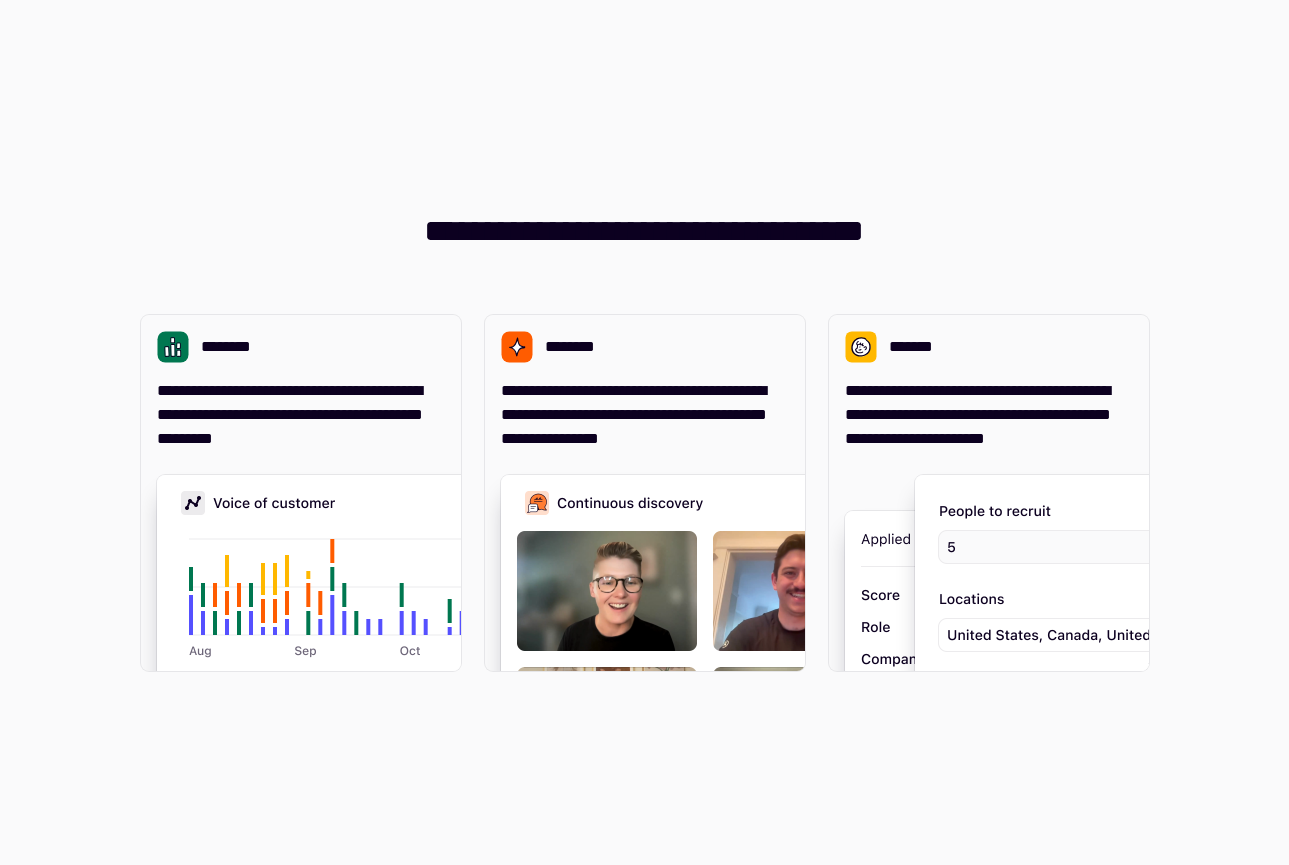 scroll, scrollTop: 0, scrollLeft: 0, axis: both 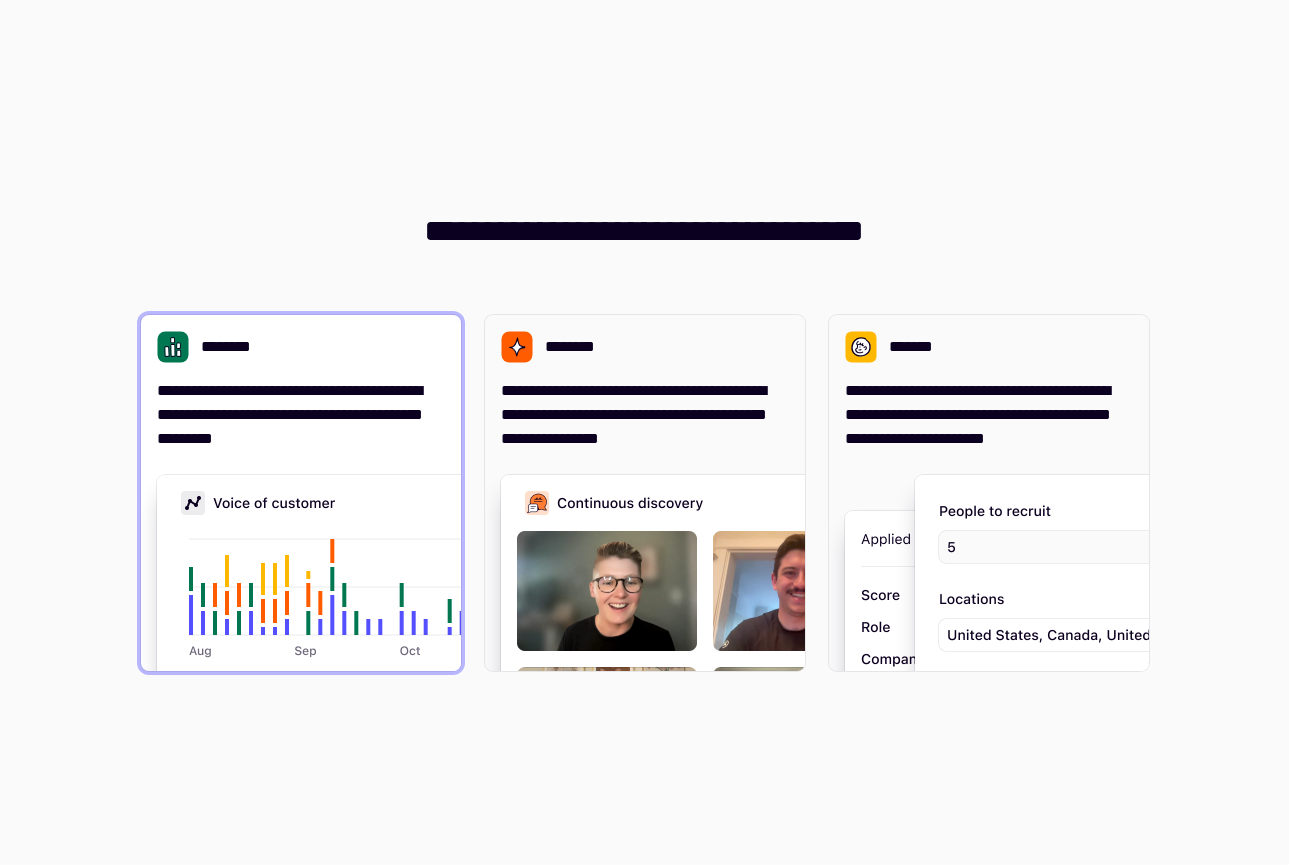 click at bounding box center [457, 675] 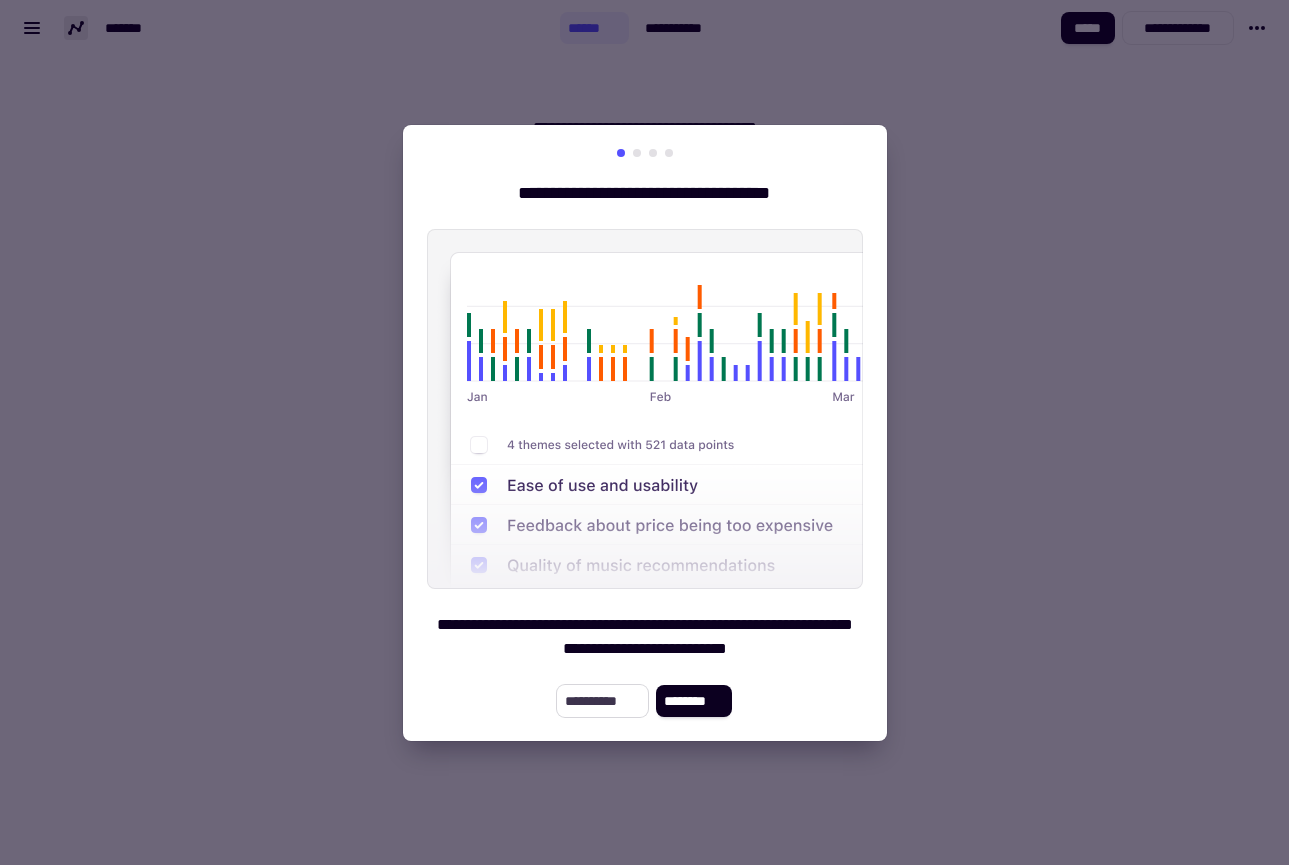 click on "**********" 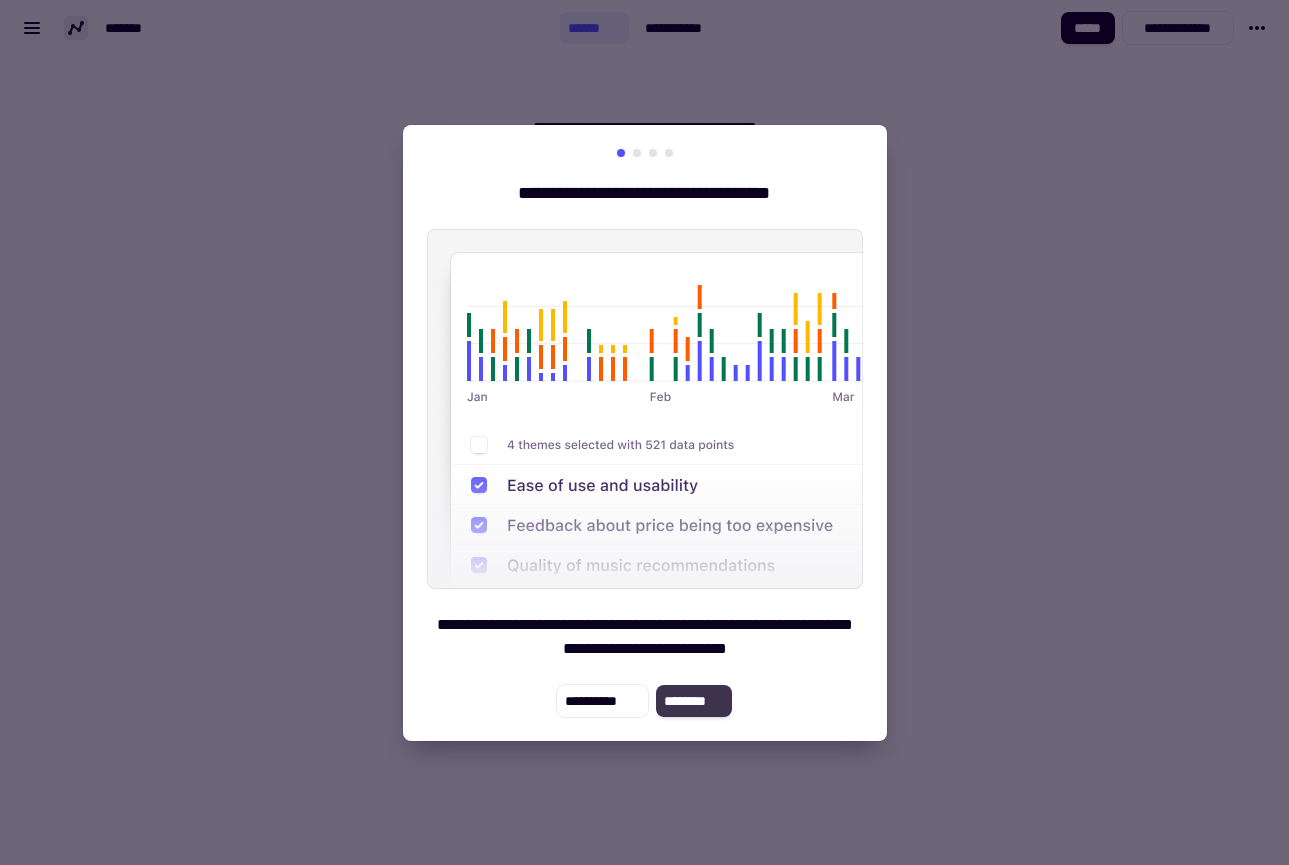 click on "********" 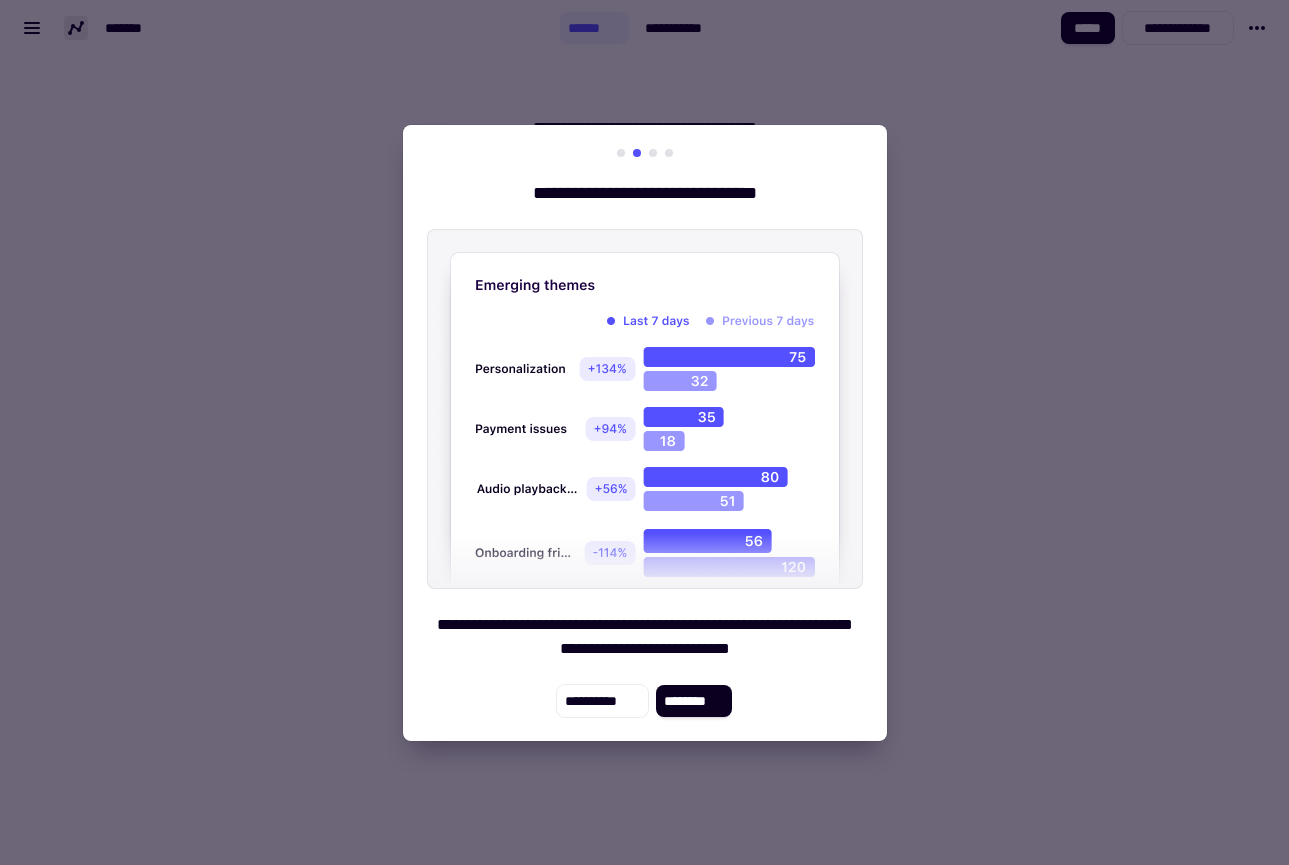 click on "**********" at bounding box center [645, 433] 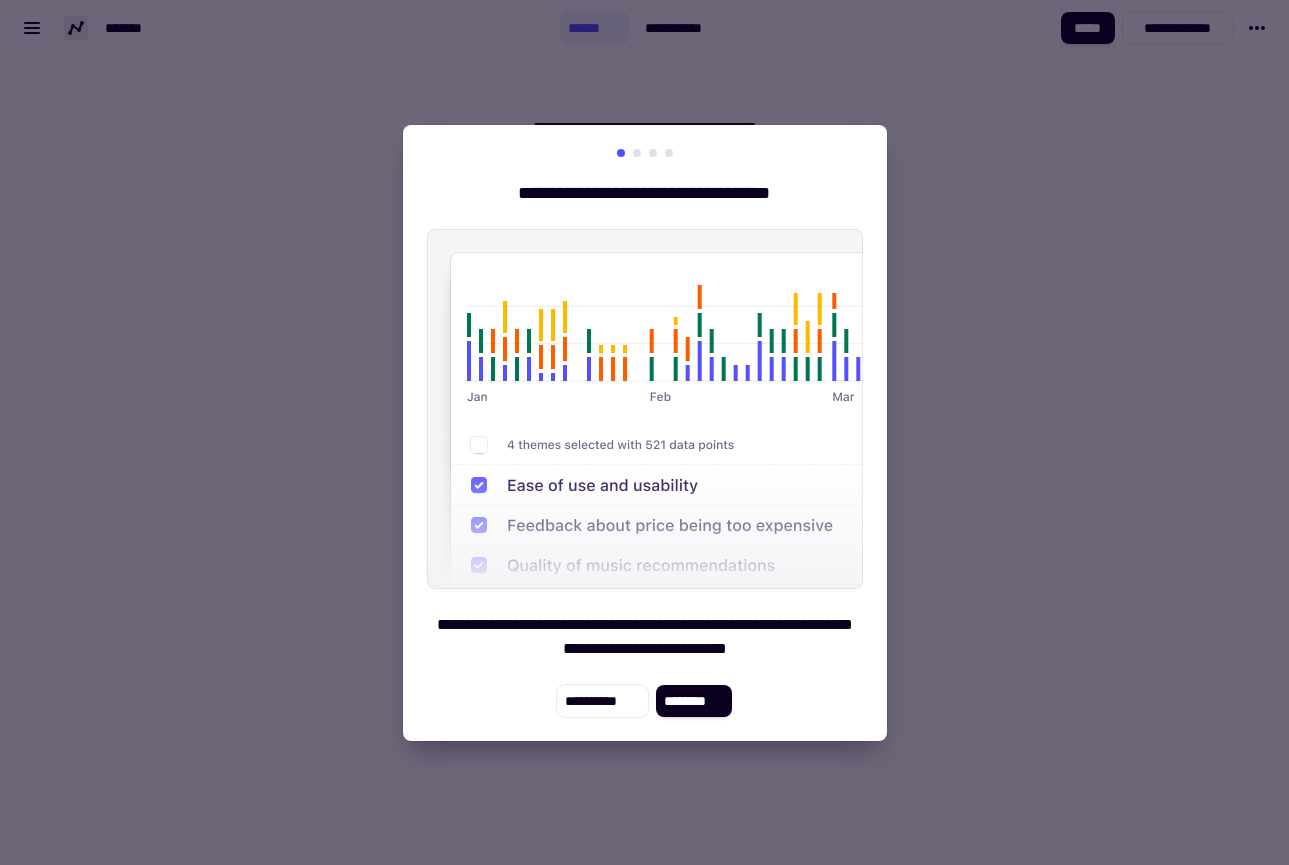 type 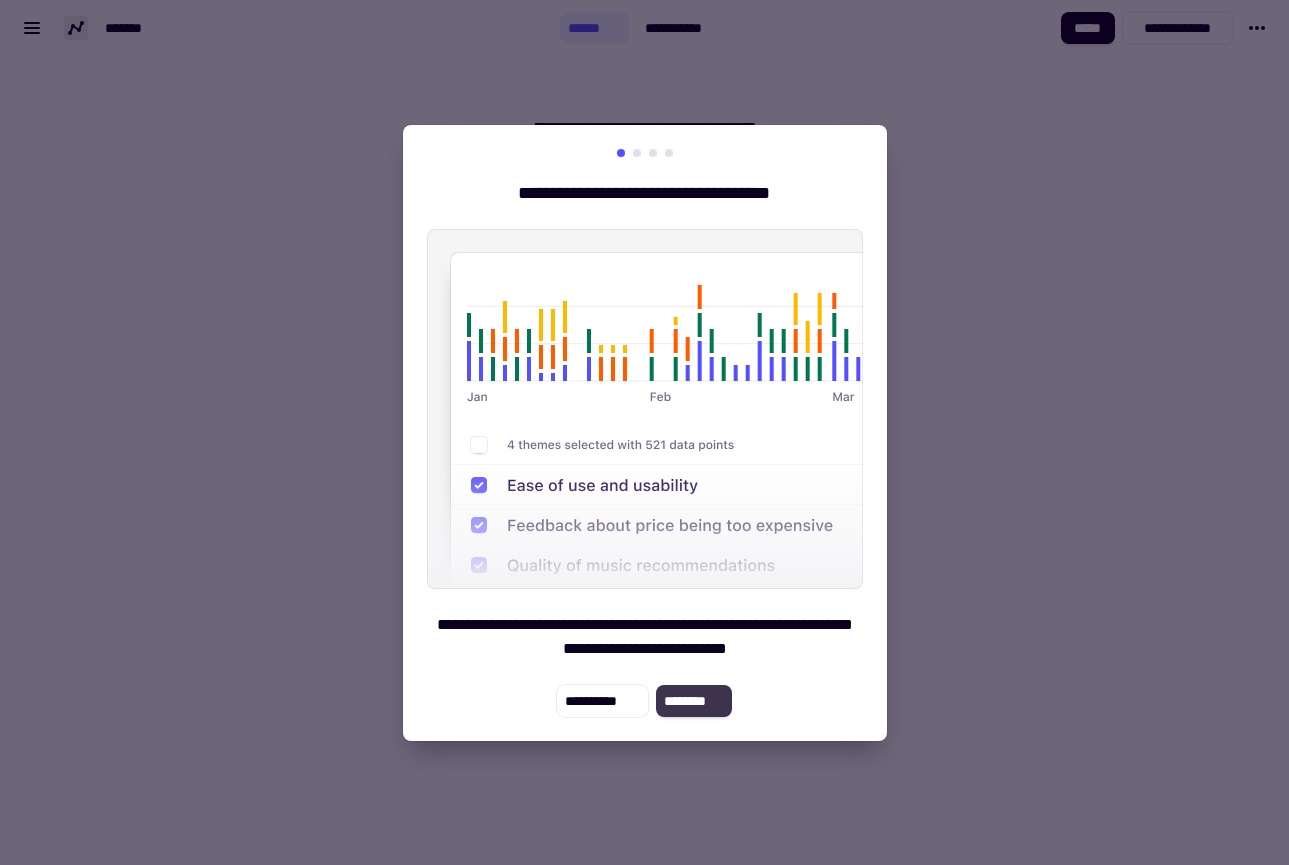 click on "********" 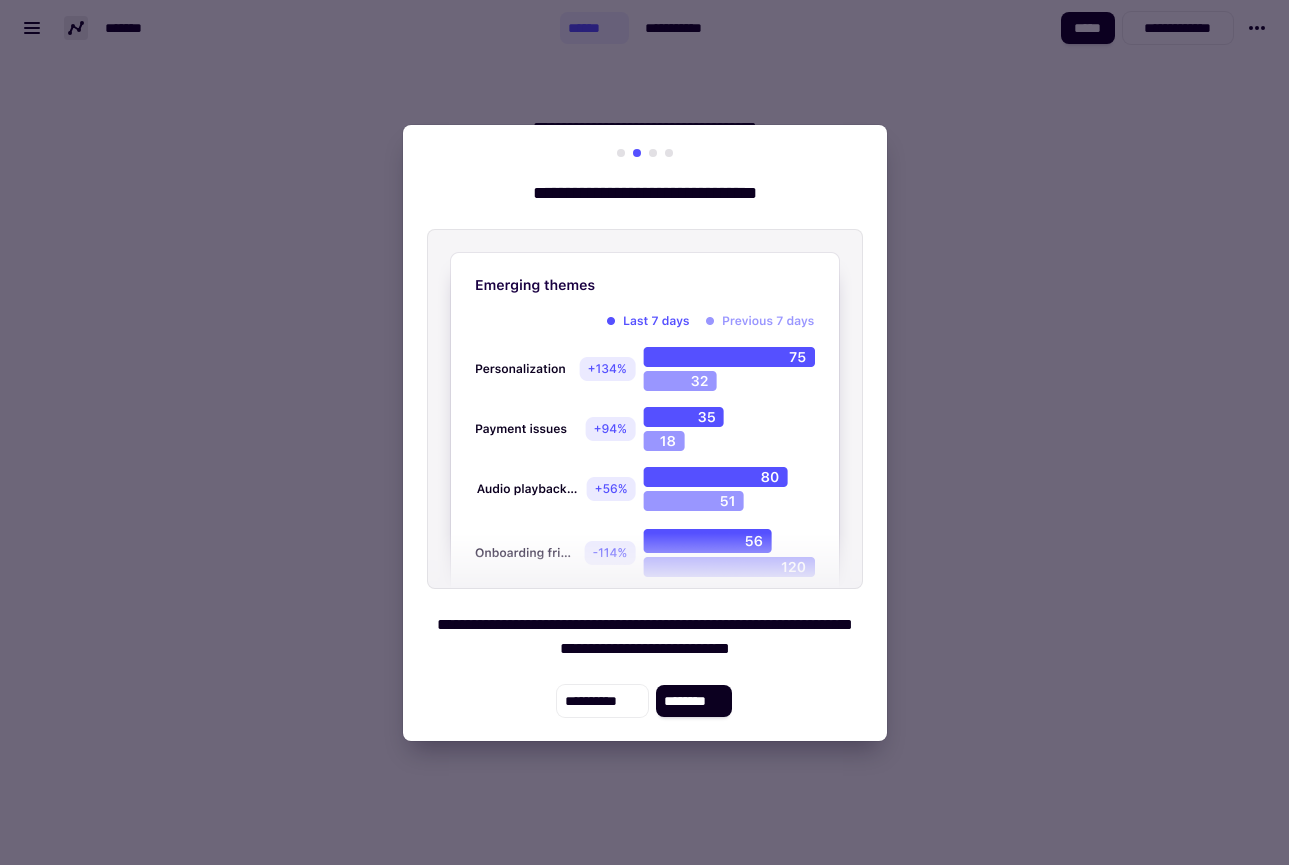 type 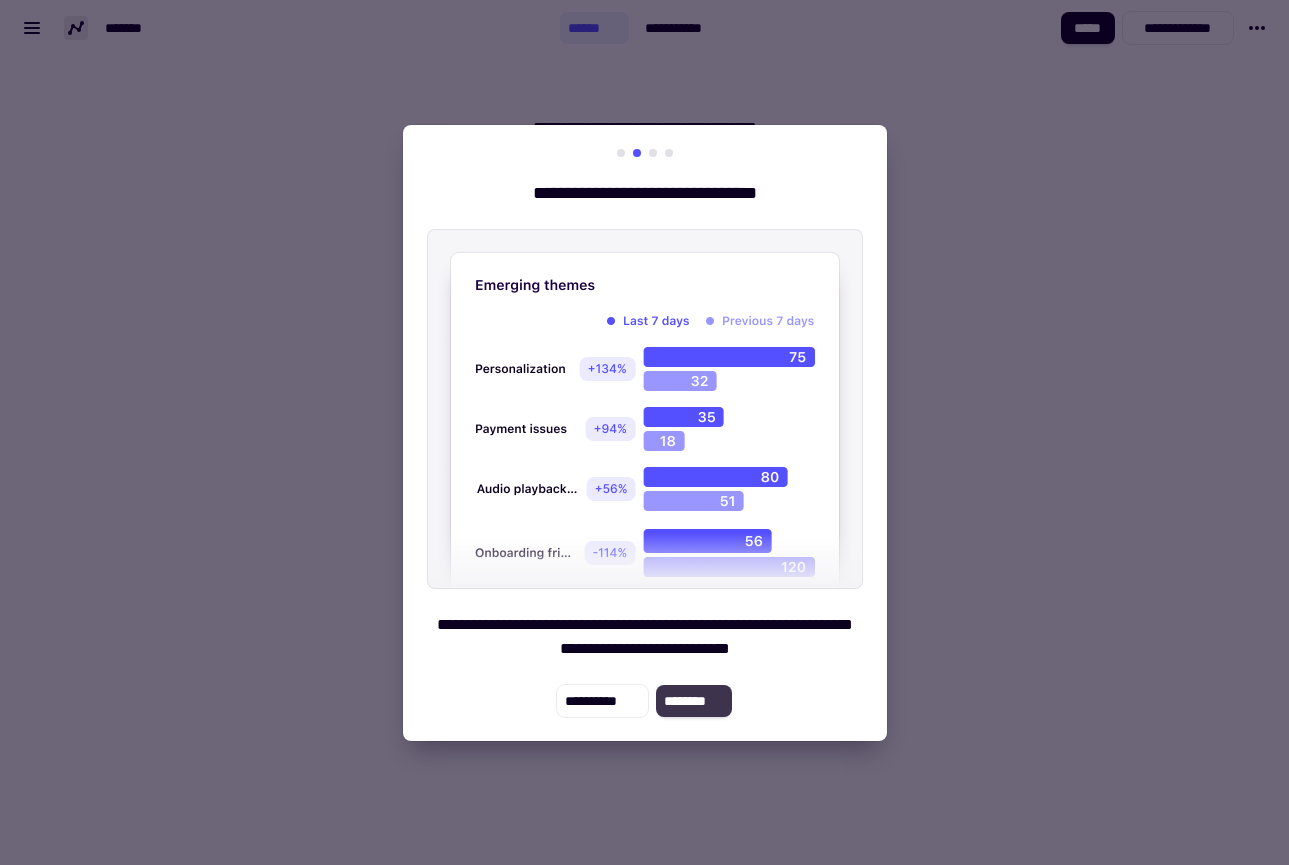 click on "********" 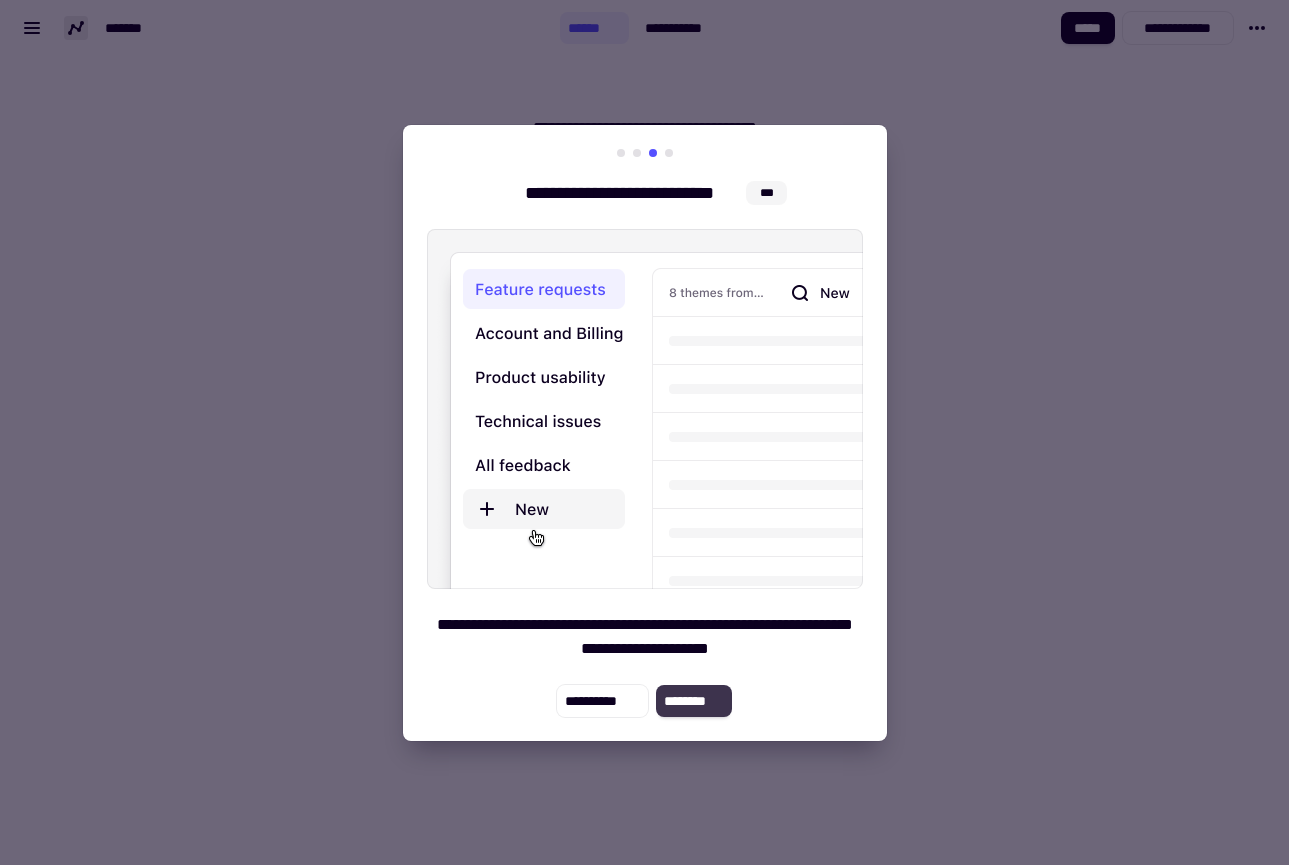 click on "********" 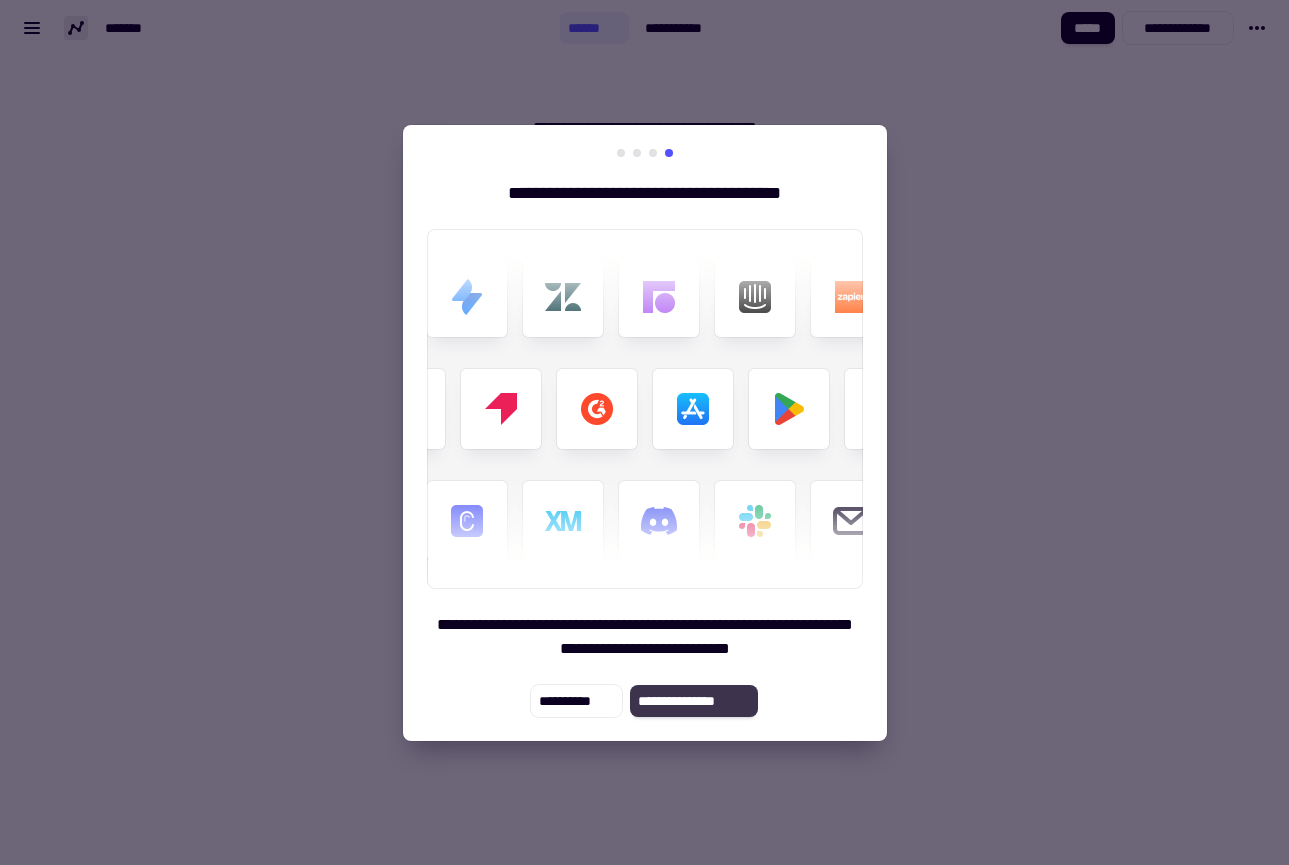 click on "**********" 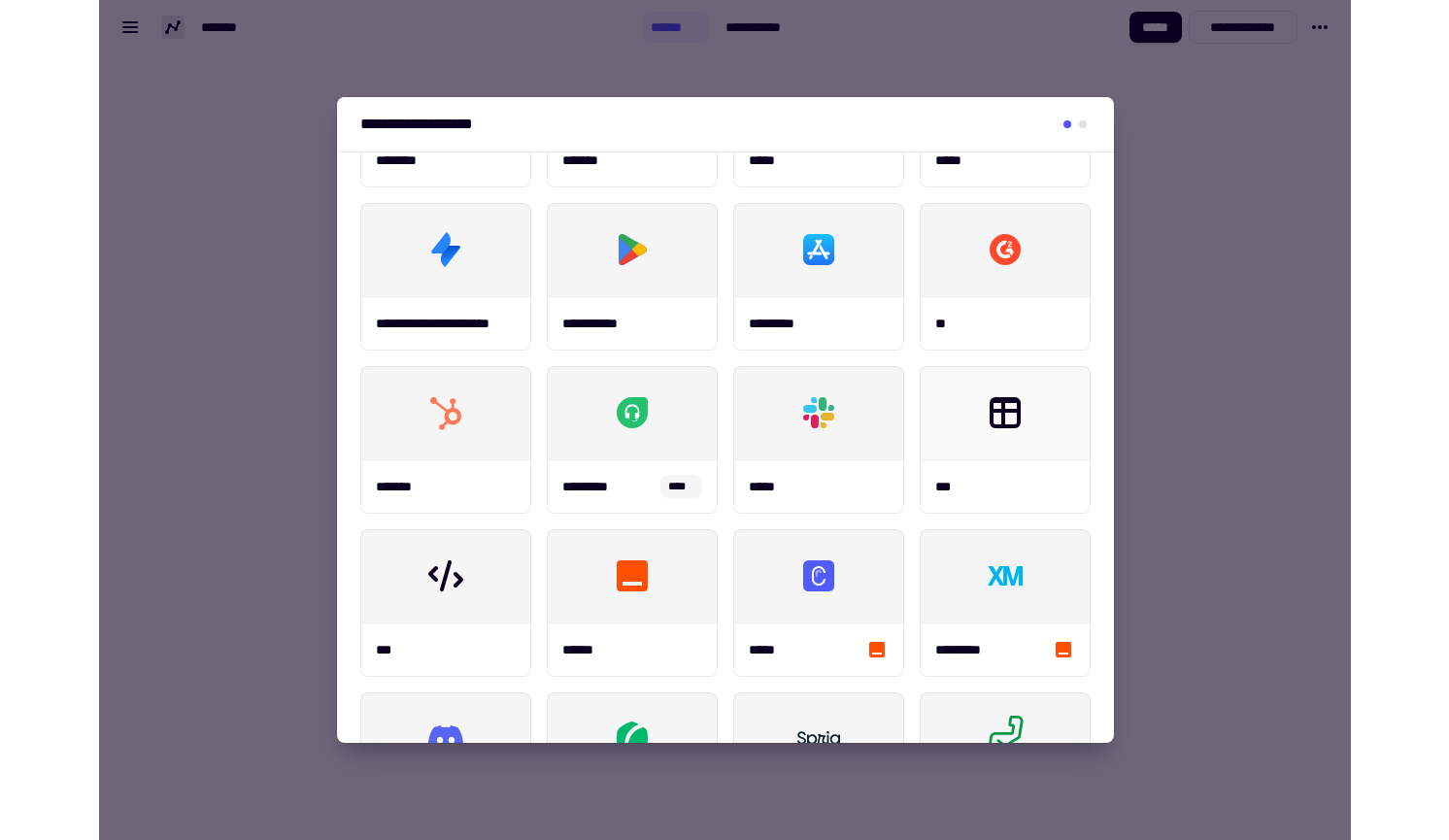 scroll, scrollTop: 0, scrollLeft: 0, axis: both 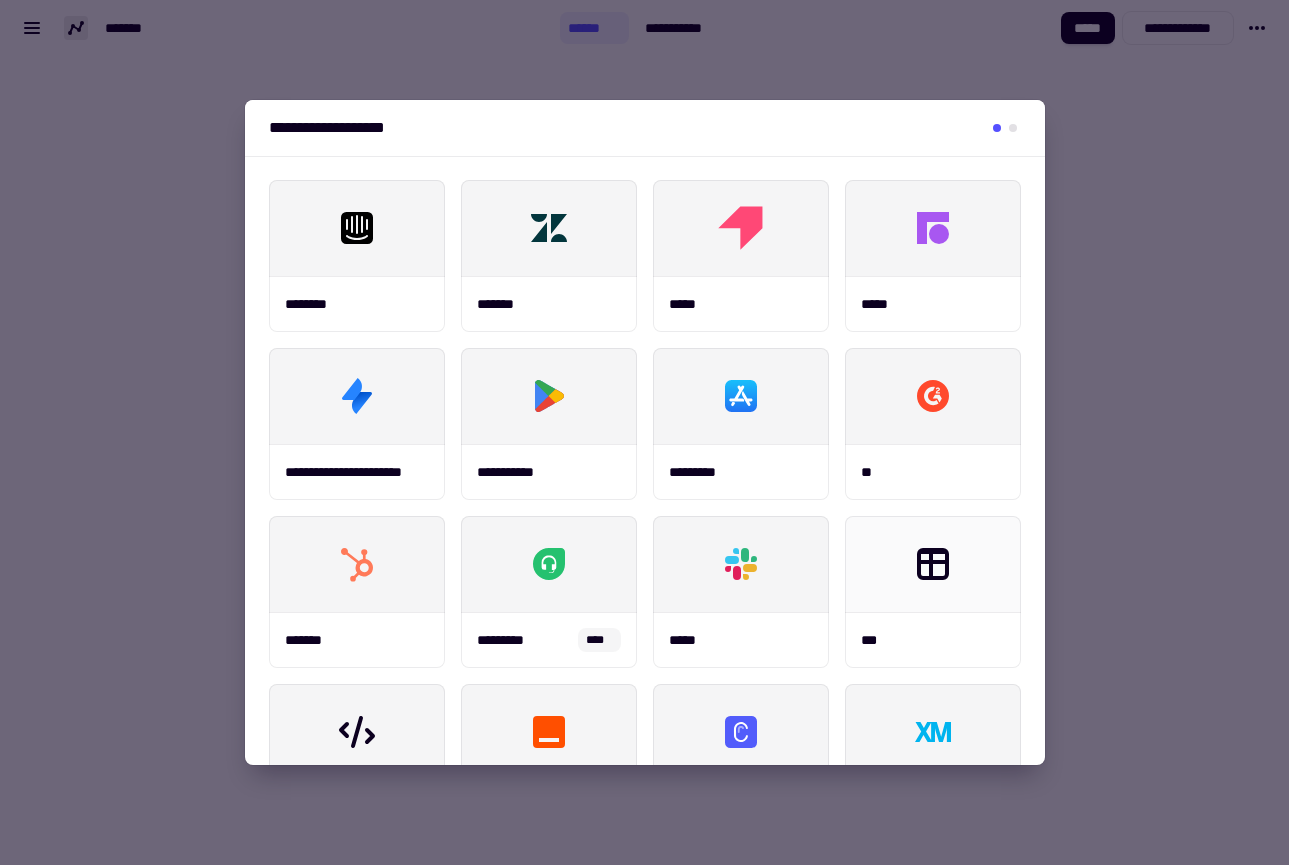 click at bounding box center [644, 432] 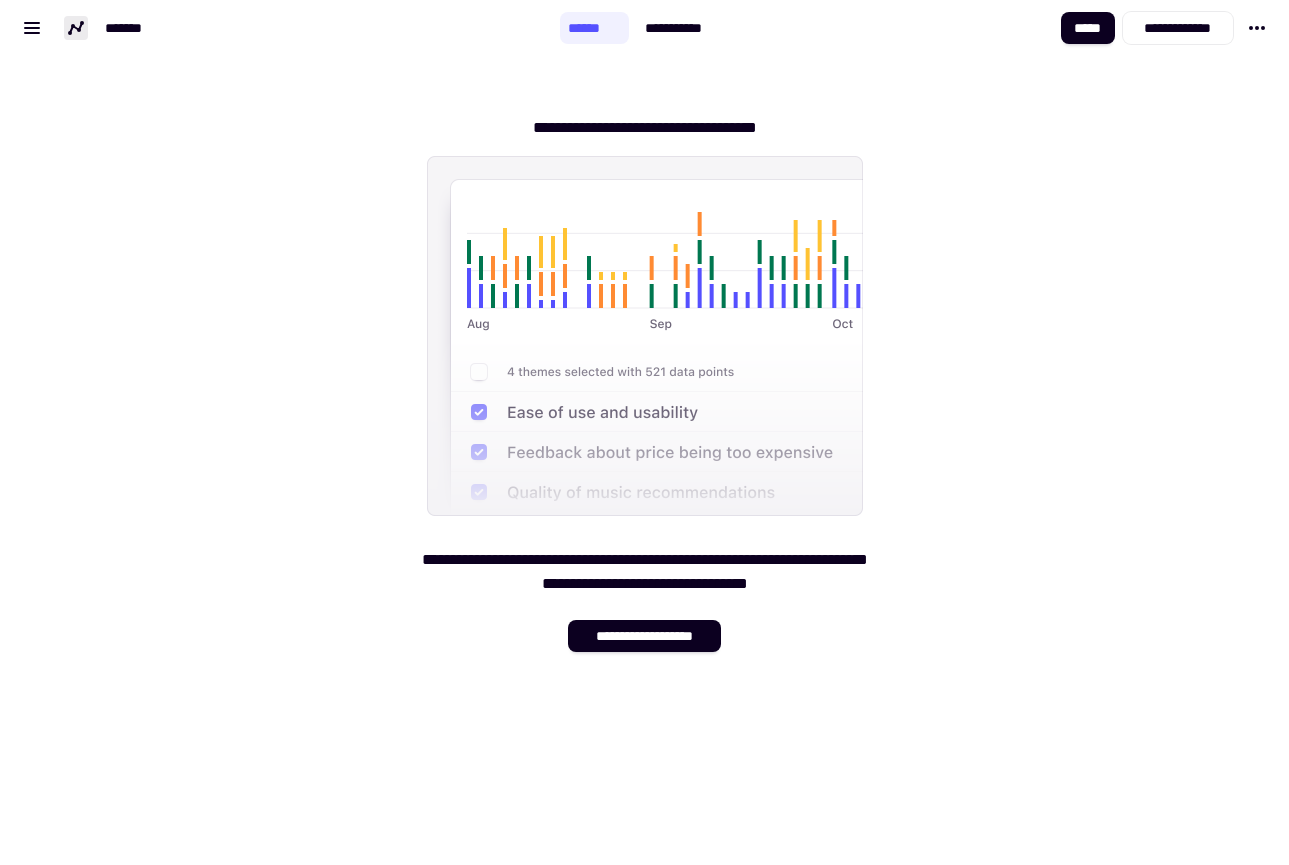 click on "**********" at bounding box center (644, 376) 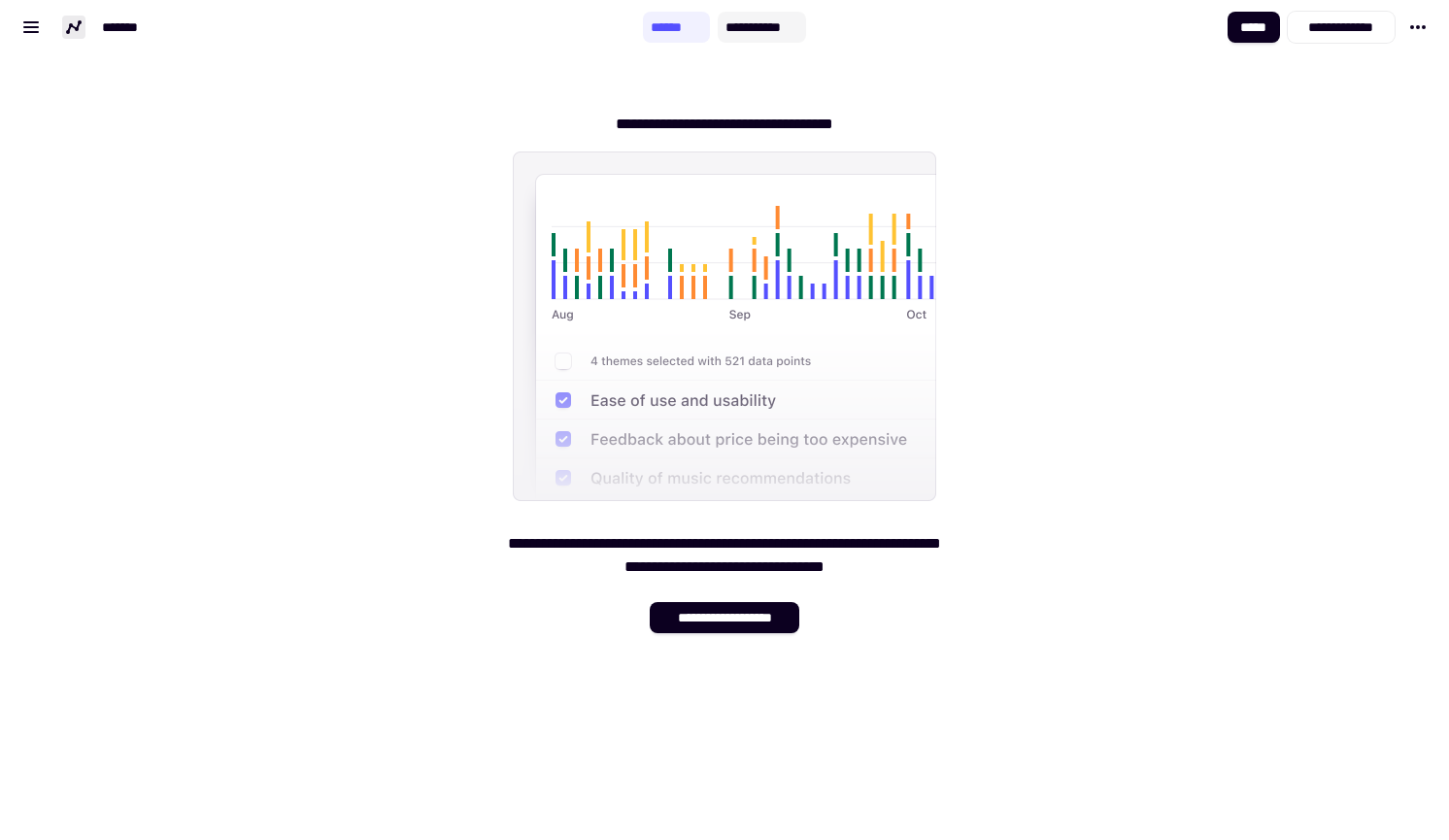 click on "**********" 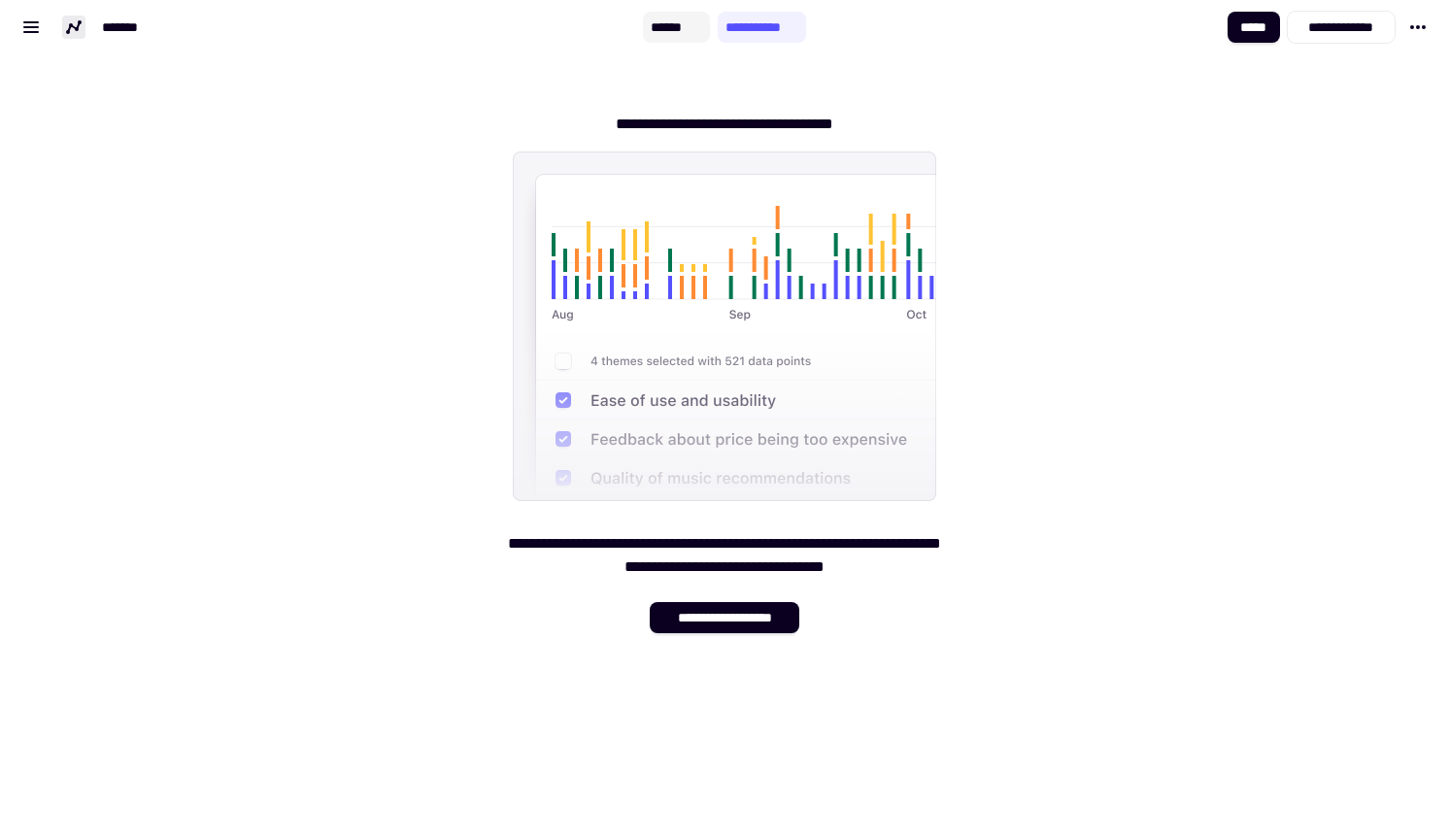 click on "******" 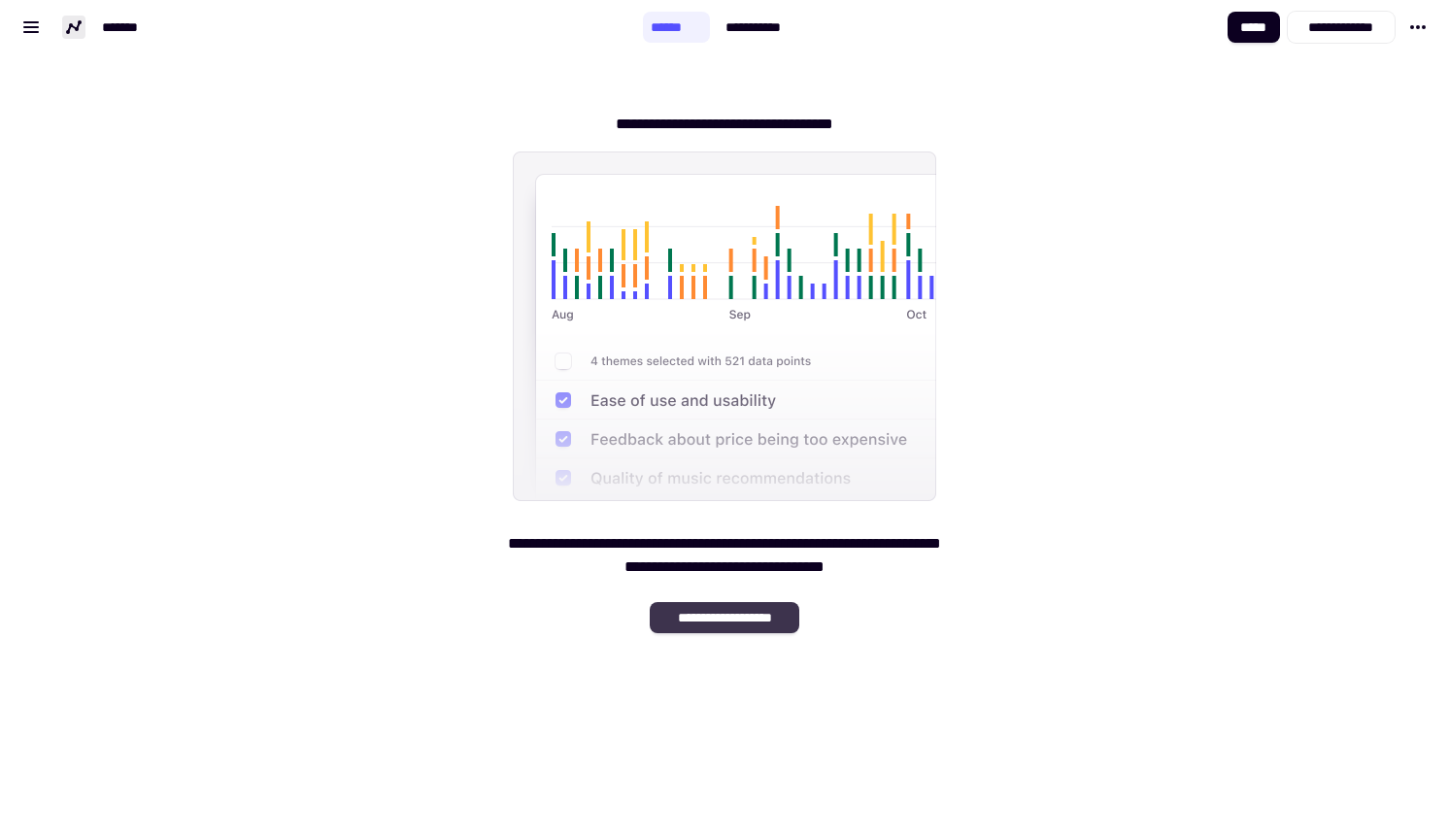 click on "**********" 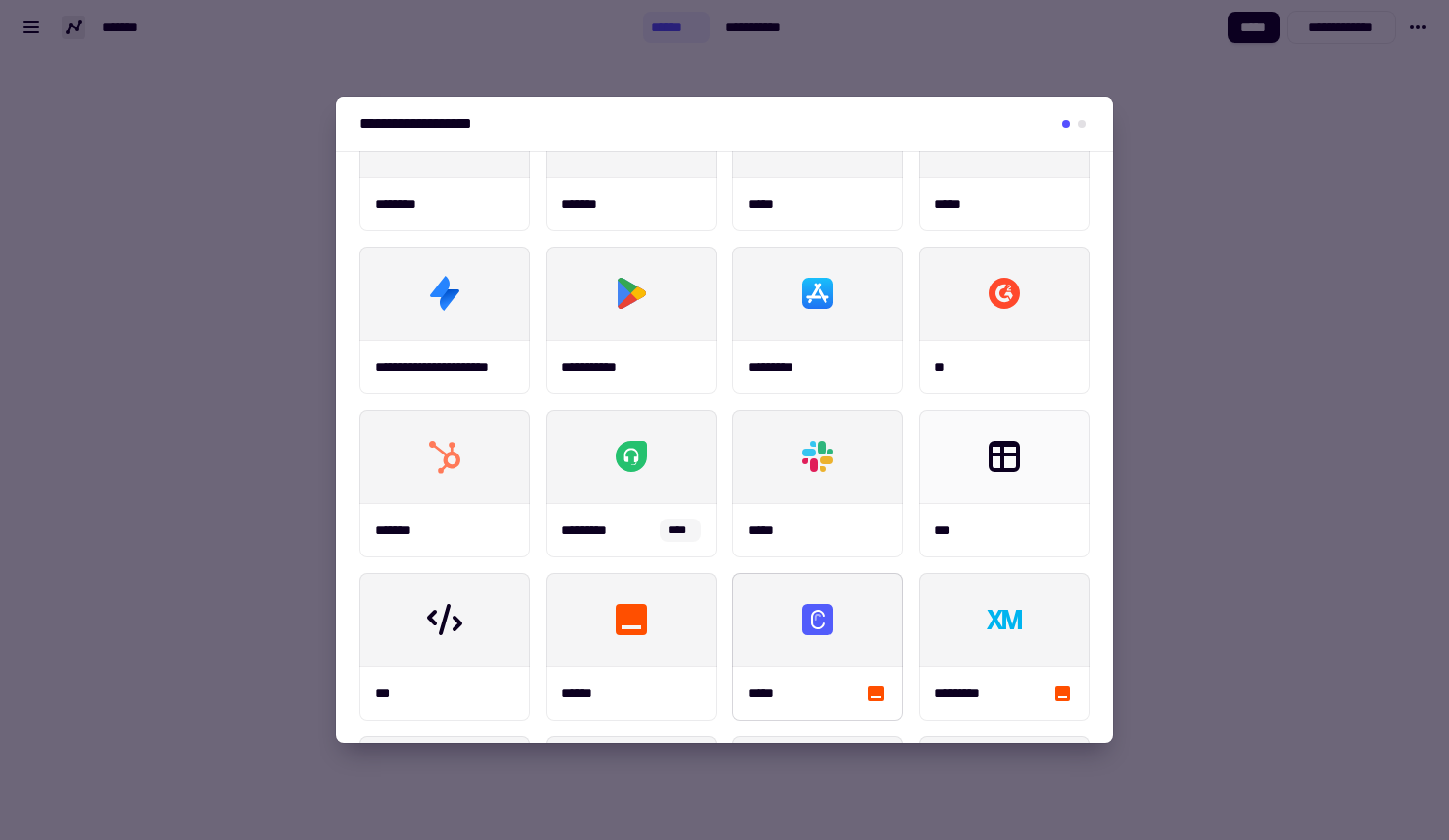 scroll, scrollTop: 87, scrollLeft: 0, axis: vertical 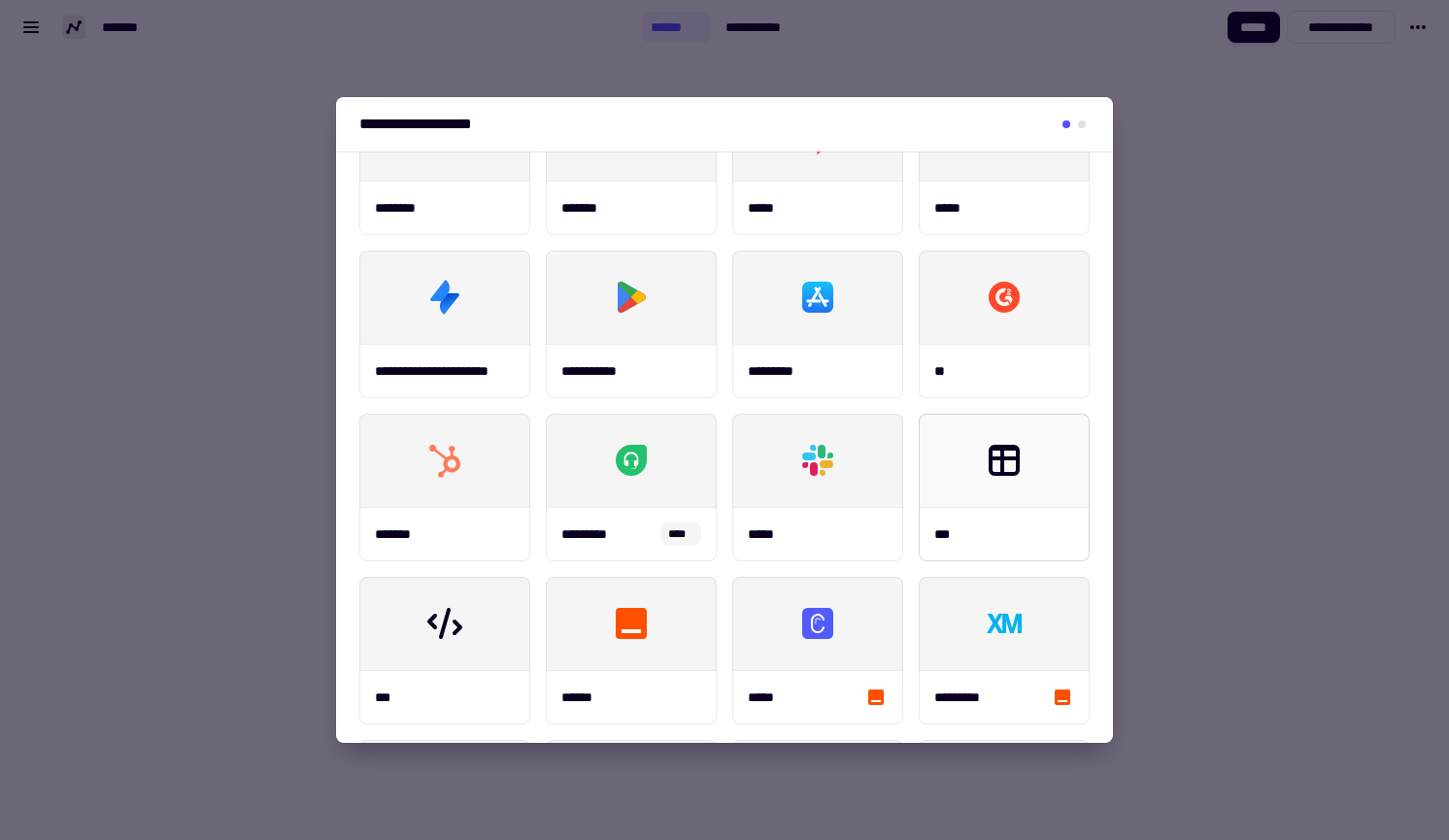 click at bounding box center (1004, 460) 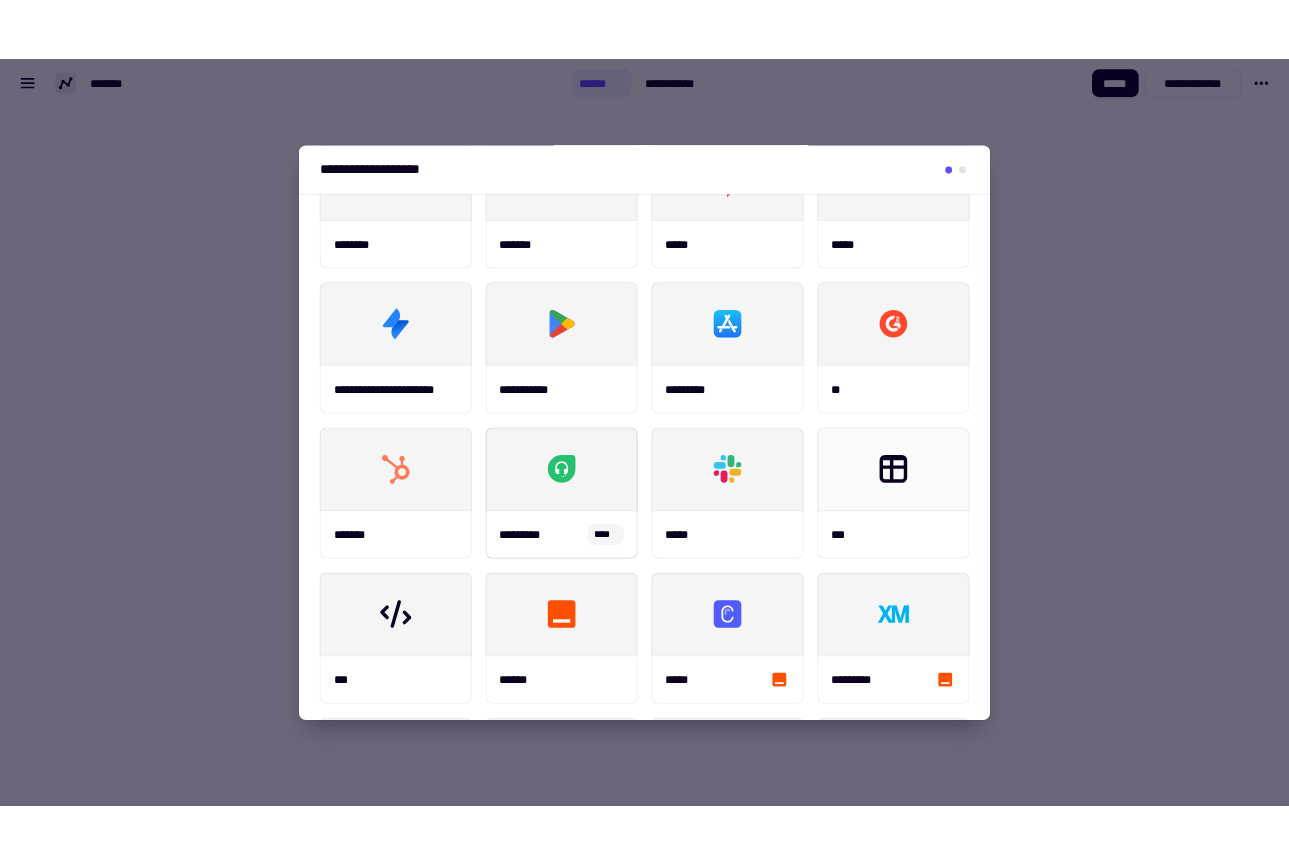 scroll, scrollTop: 0, scrollLeft: 0, axis: both 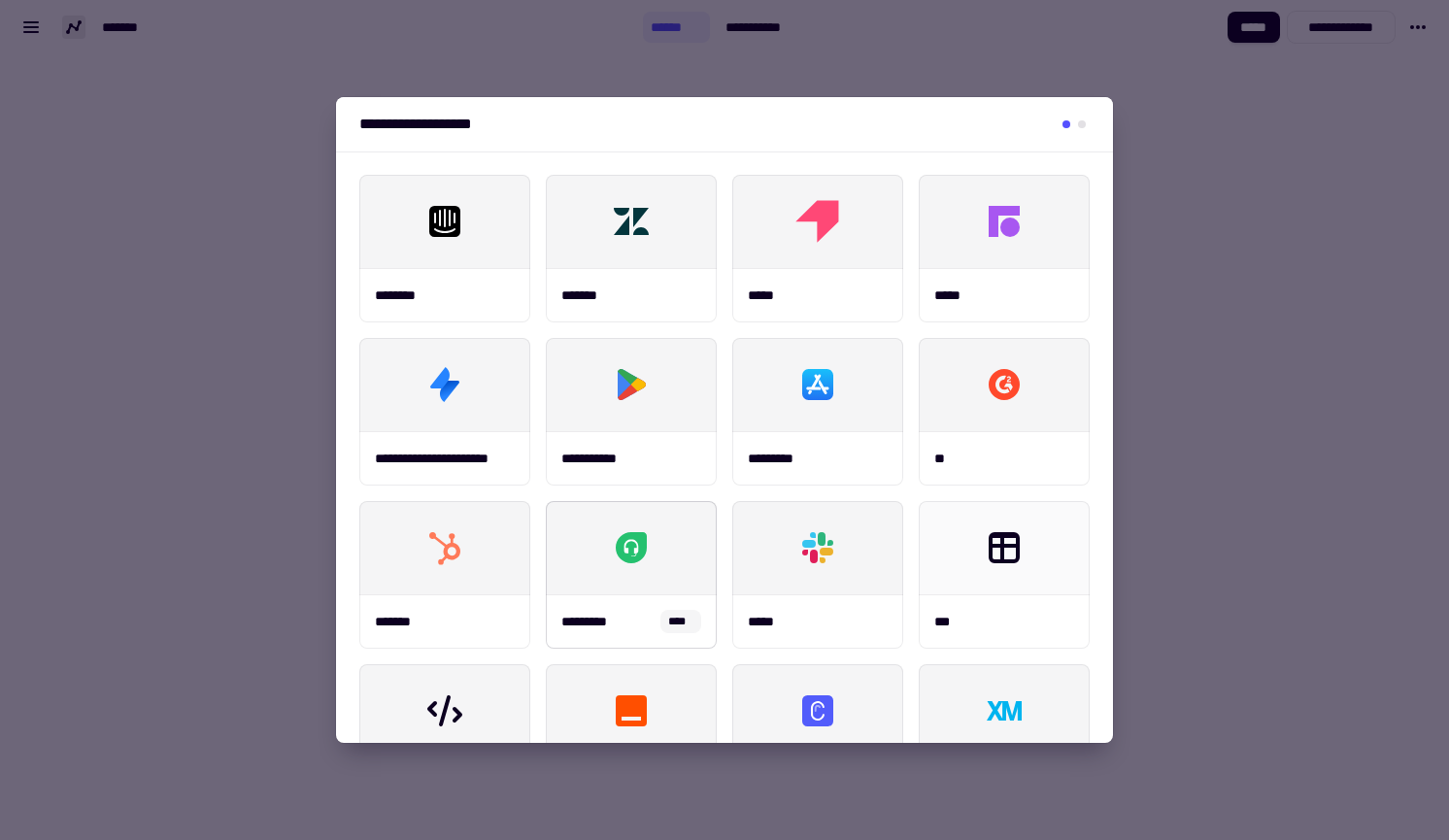 type 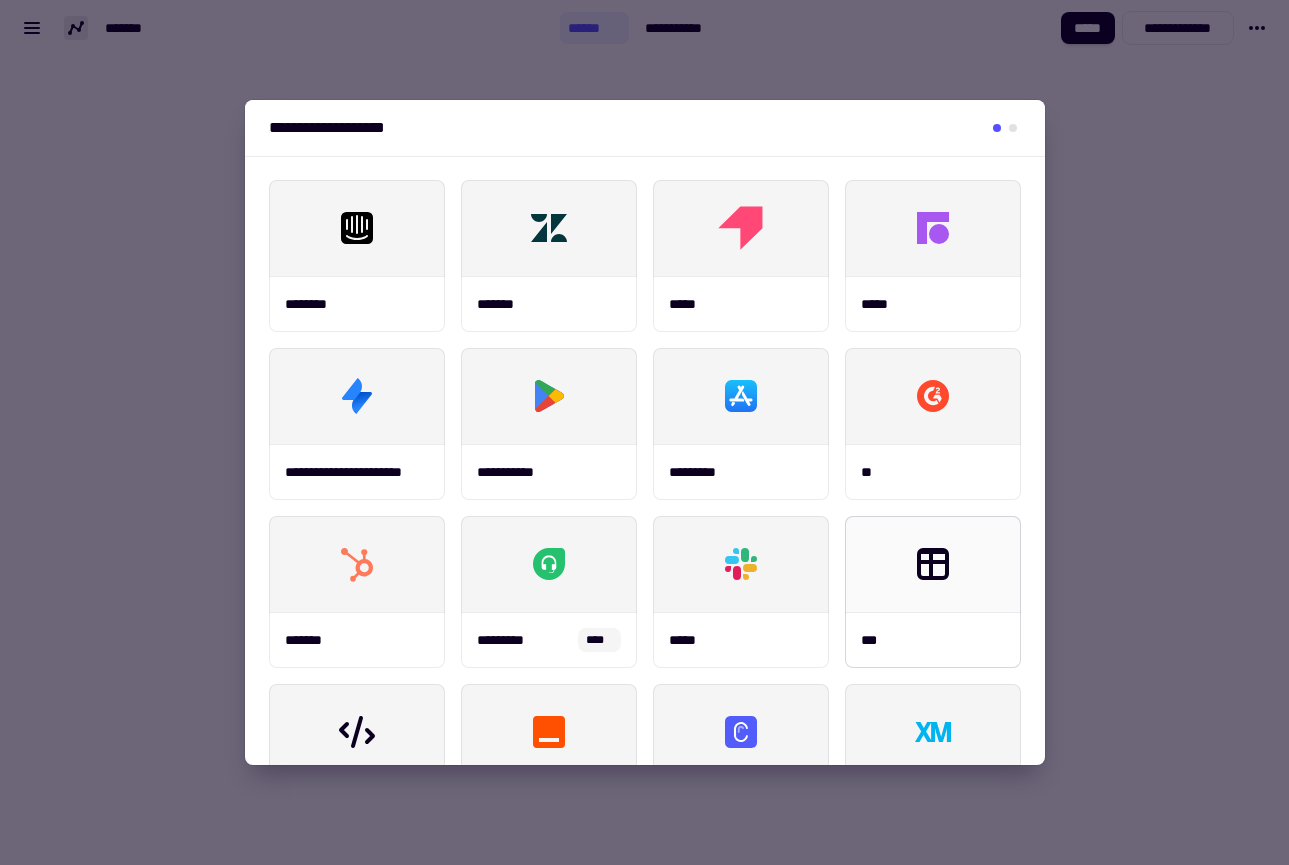 click 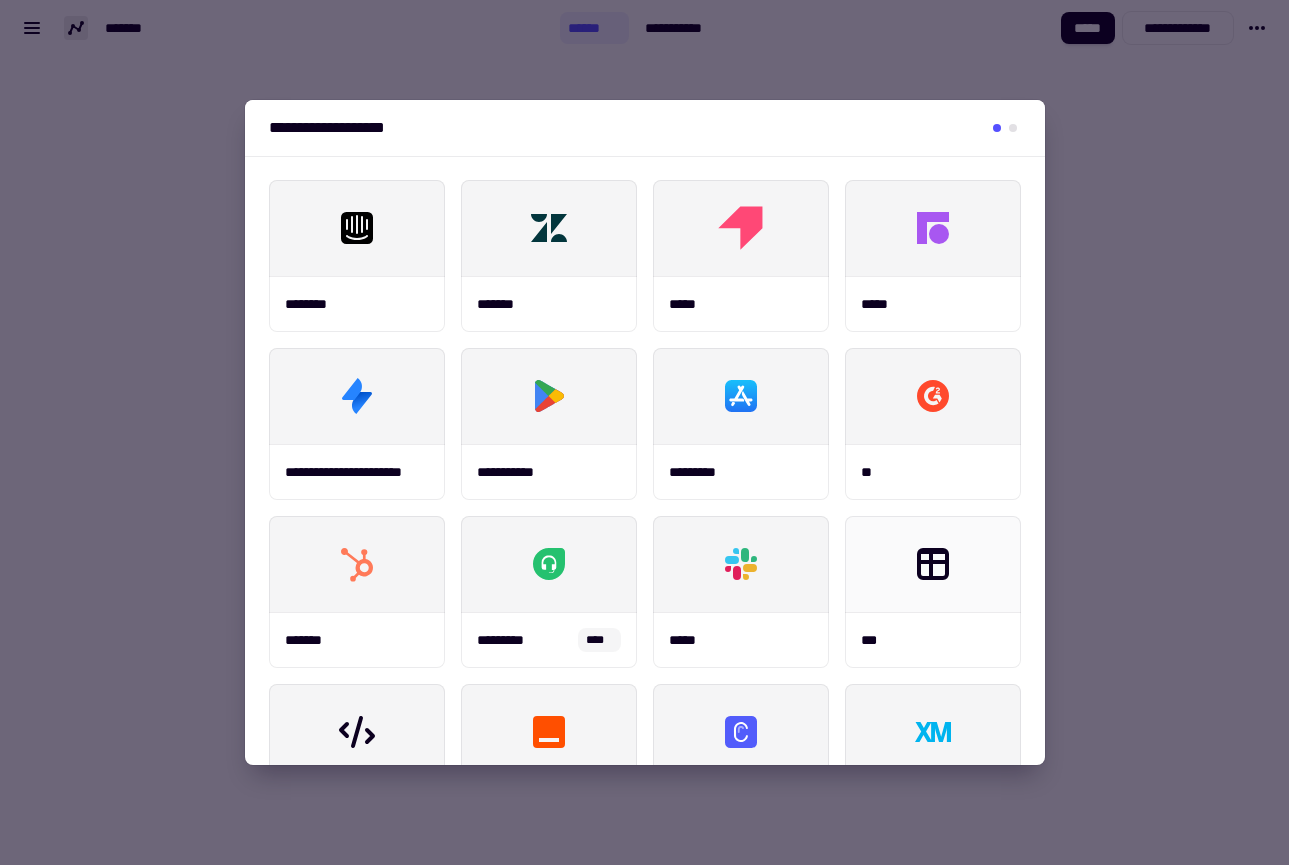 click at bounding box center (1005, 128) 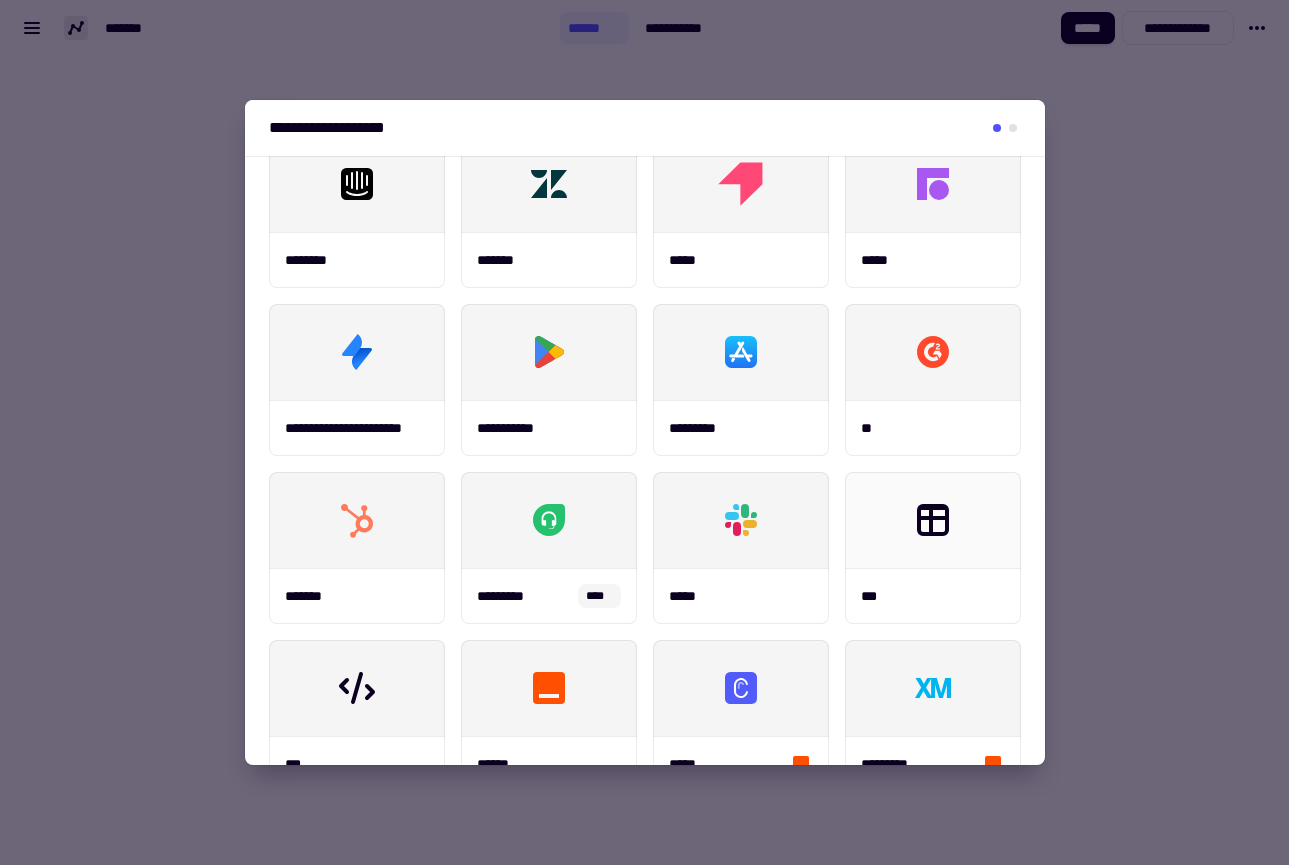 scroll, scrollTop: 111, scrollLeft: 0, axis: vertical 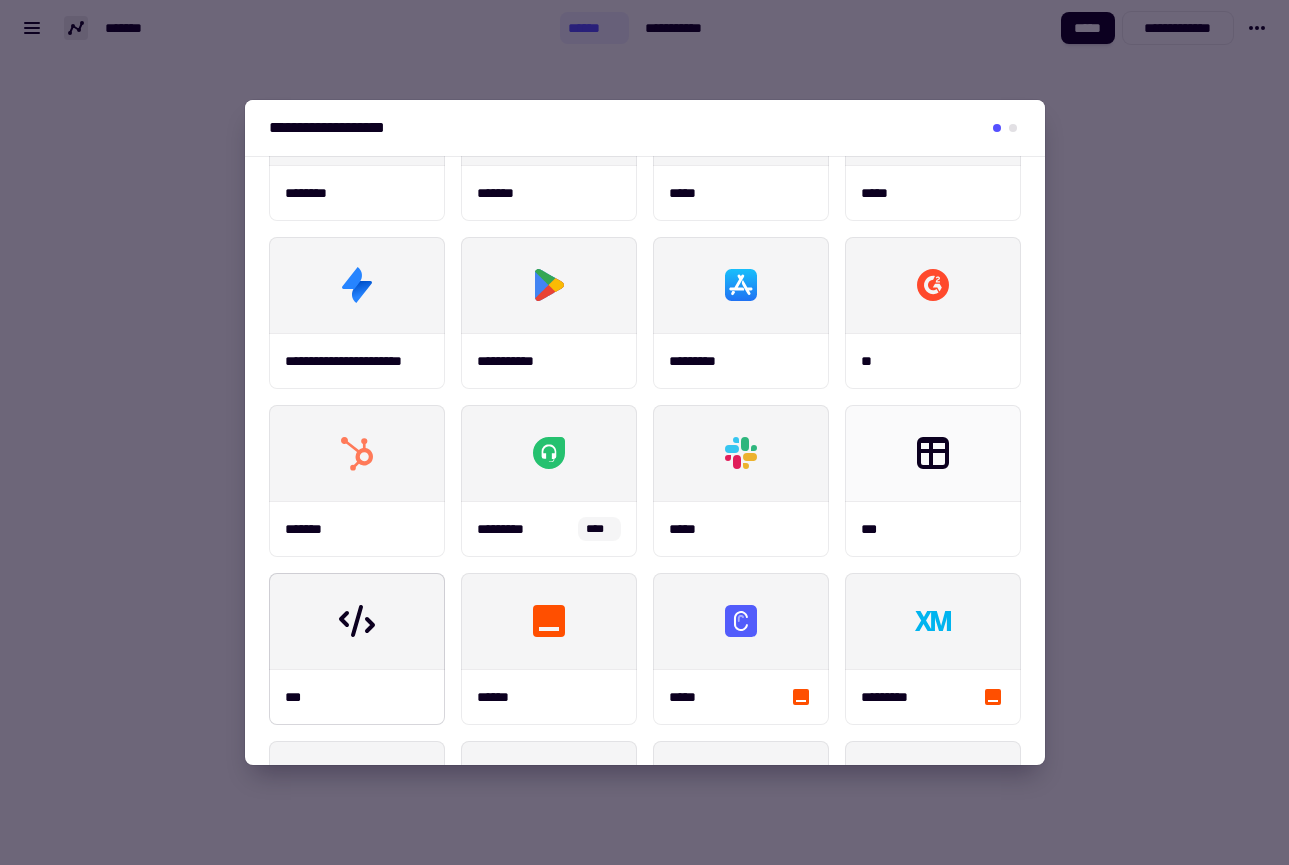 click at bounding box center (357, 621) 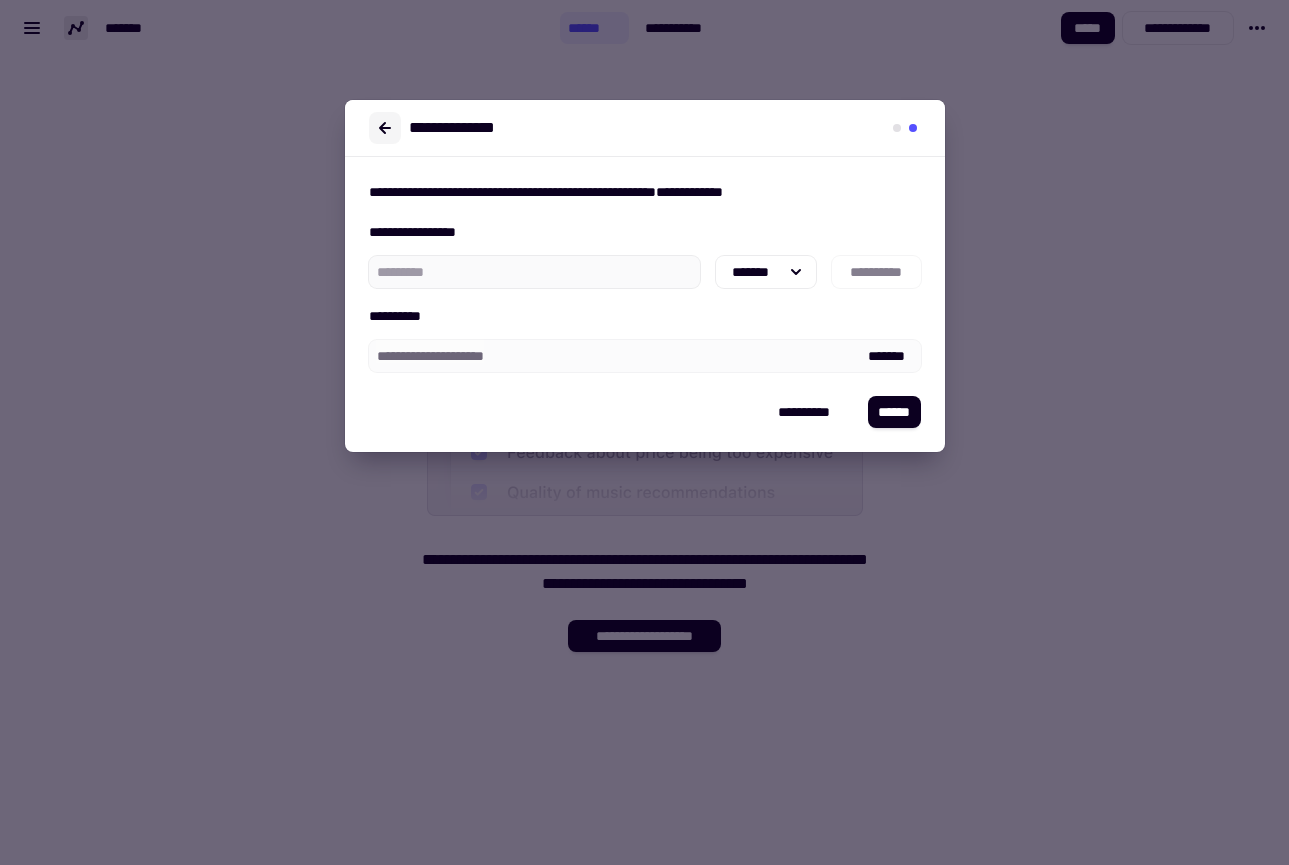 click 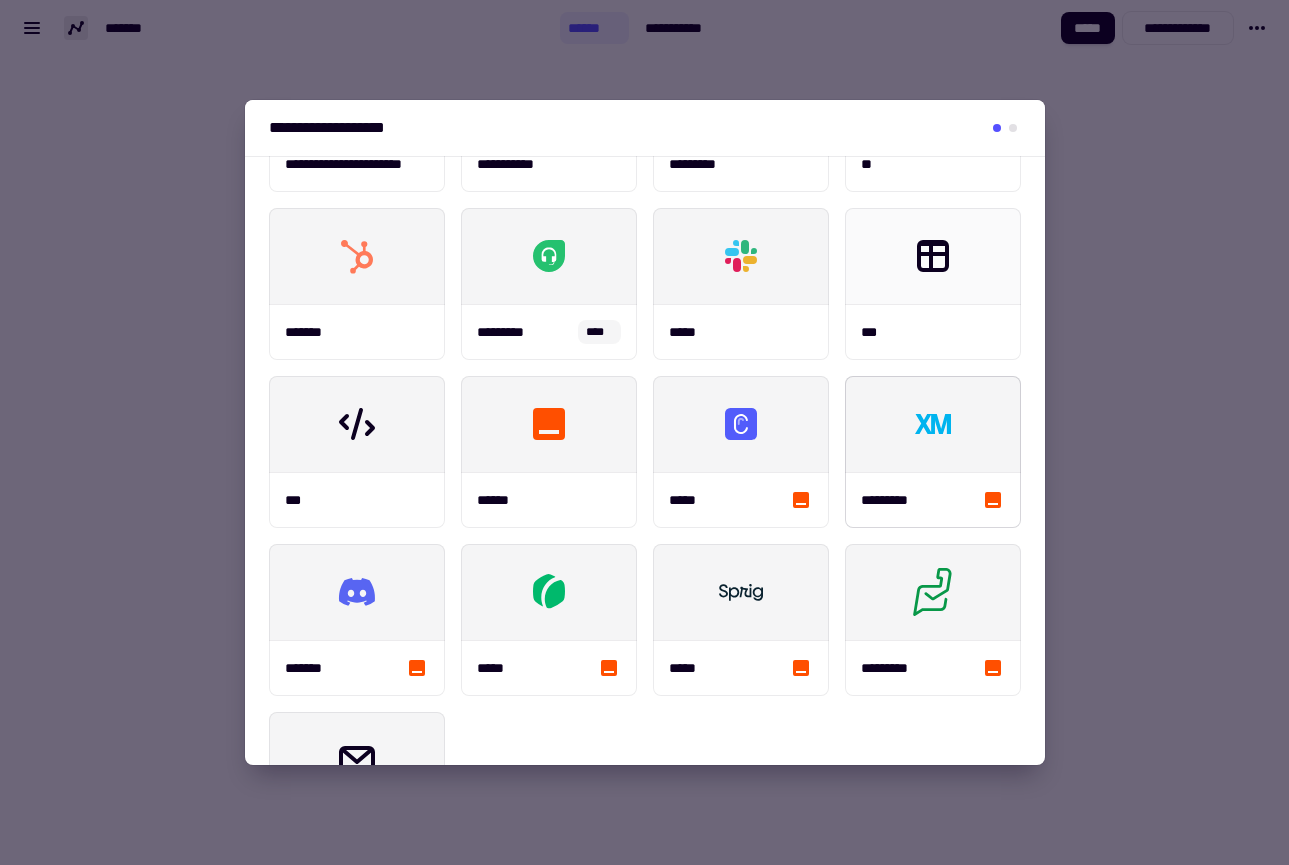 scroll, scrollTop: 247, scrollLeft: 0, axis: vertical 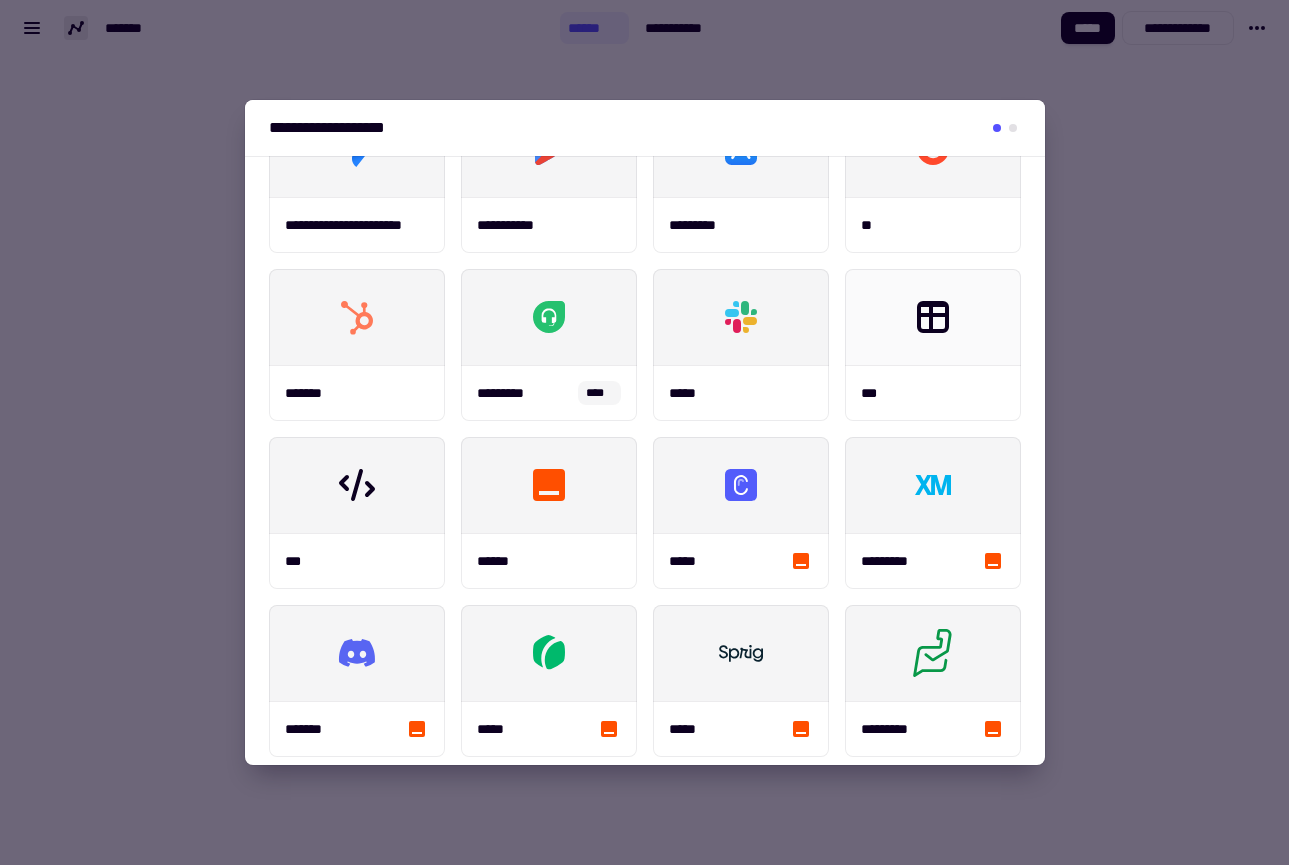click at bounding box center [933, 317] 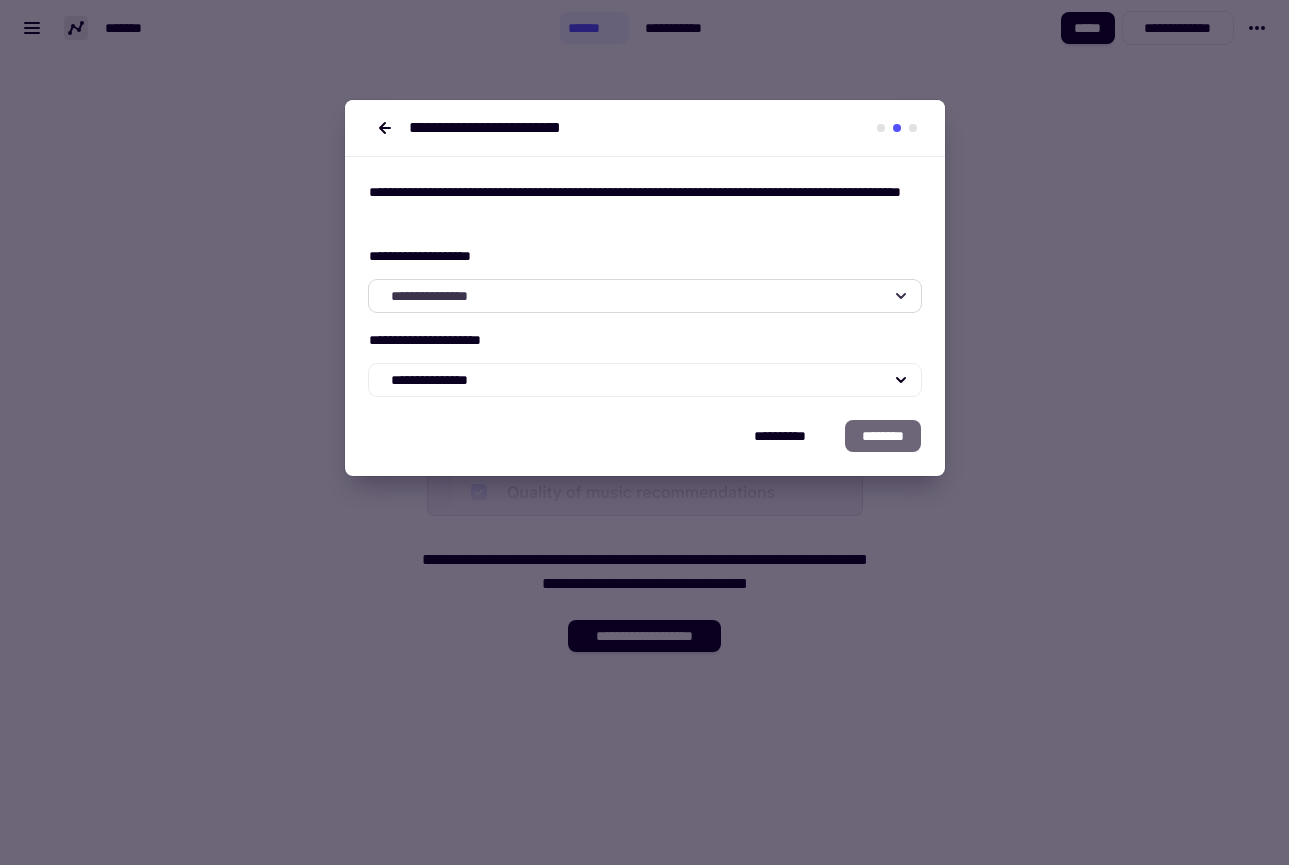 click on "**********" 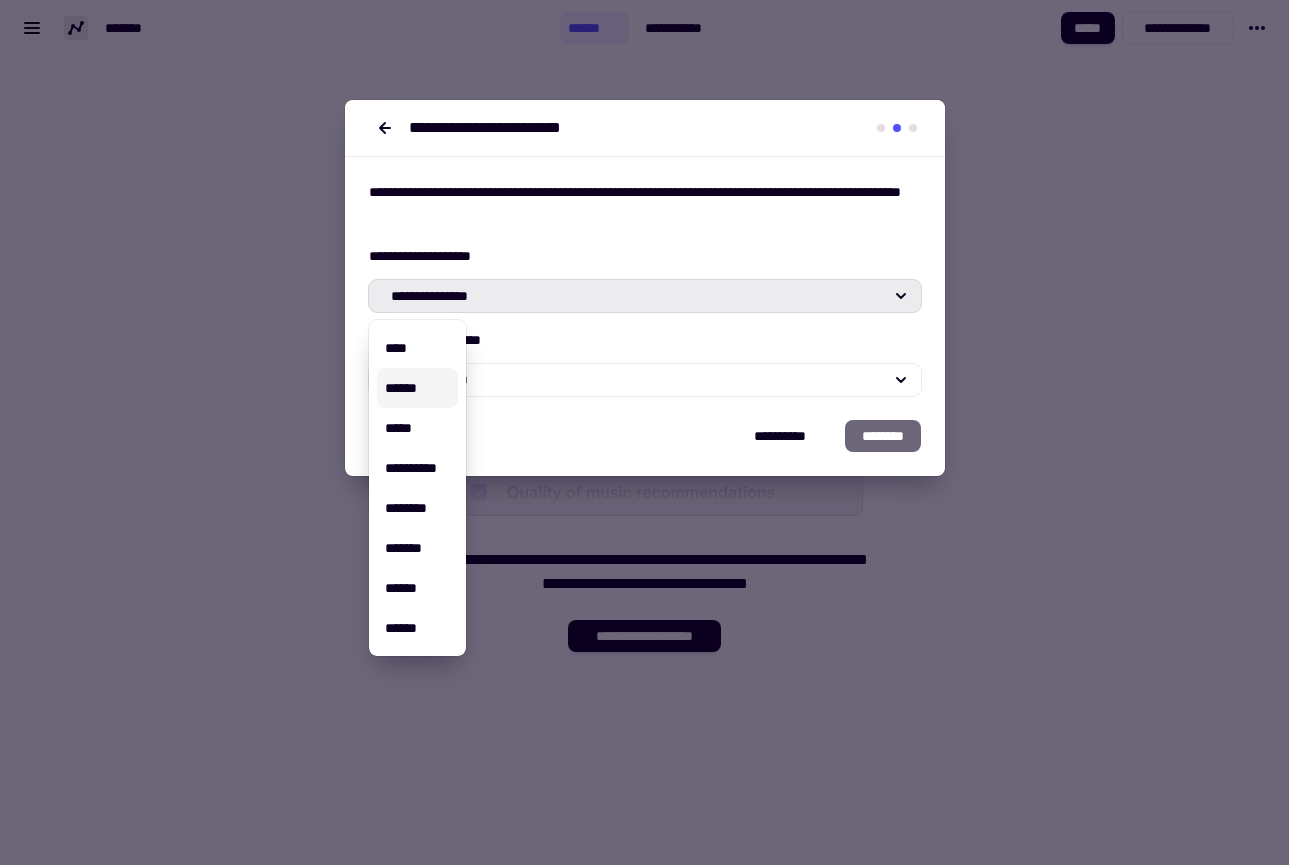 click on "**********" at bounding box center (645, 278) 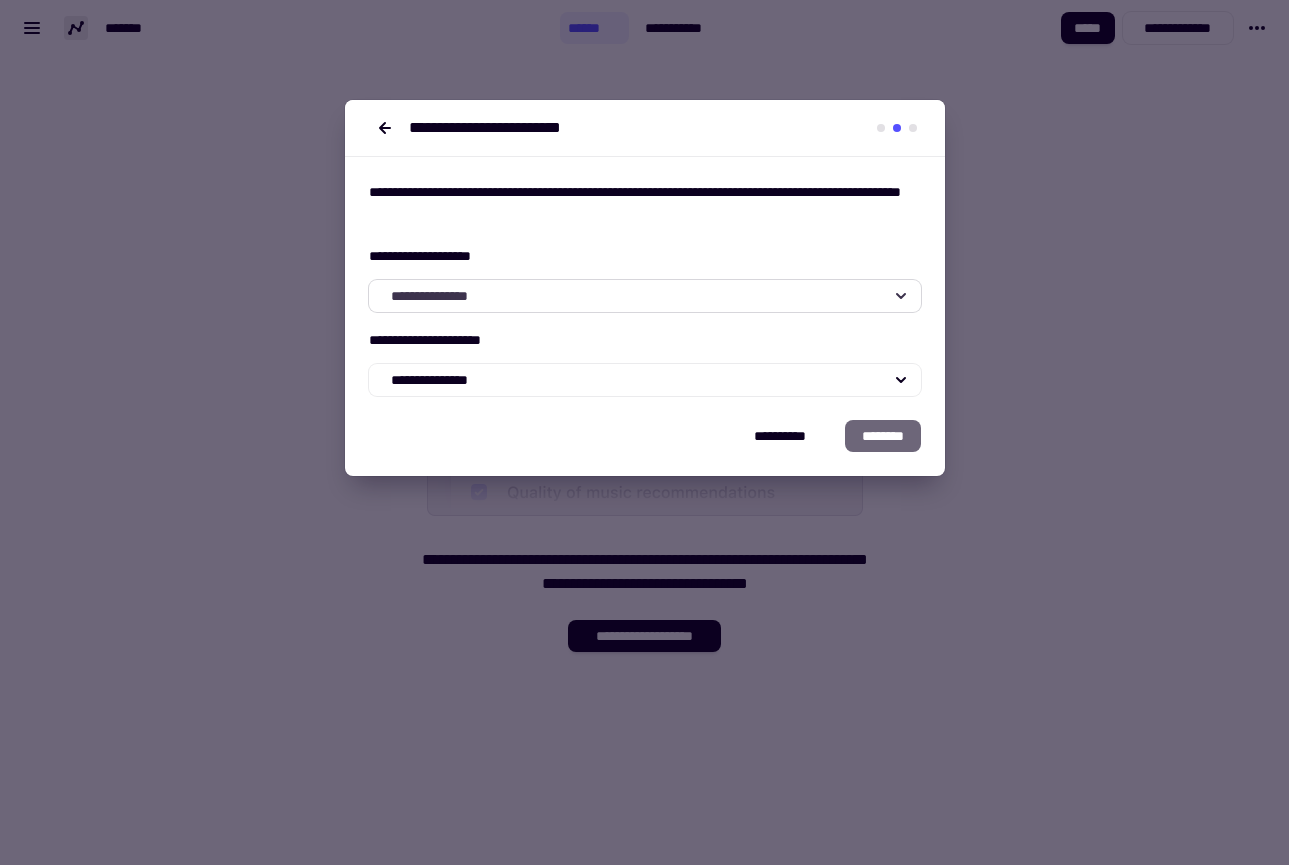 click on "**********" 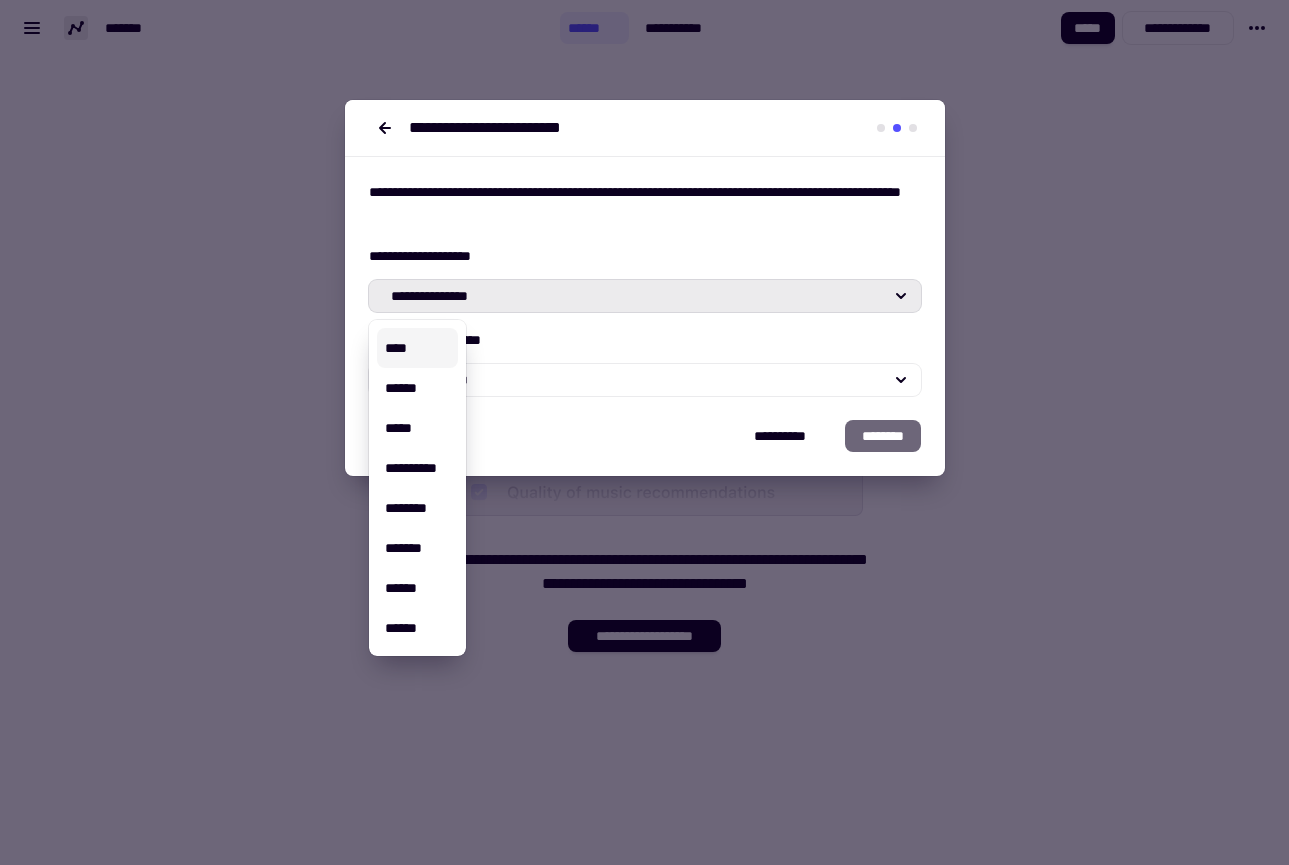 click on "**********" at bounding box center (645, 204) 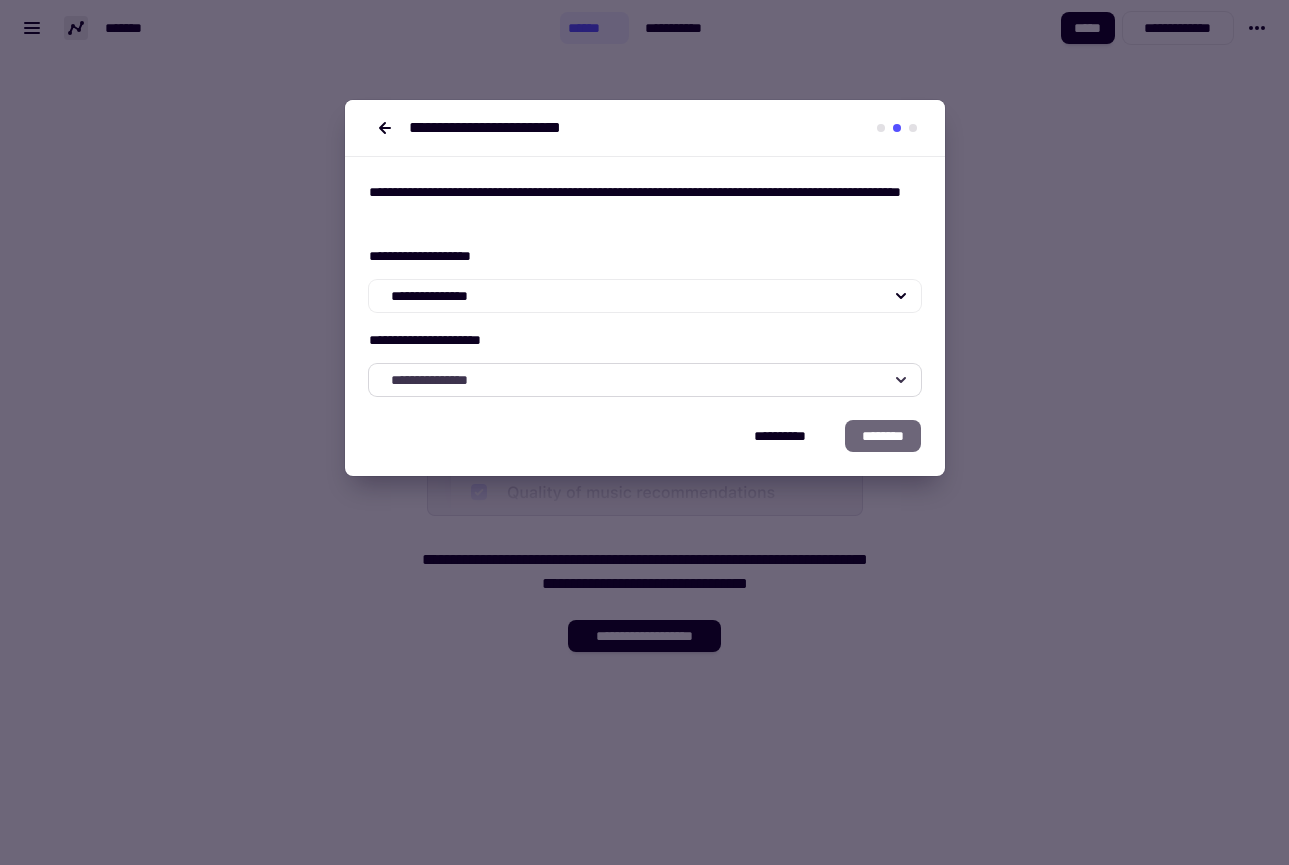 click on "**********" 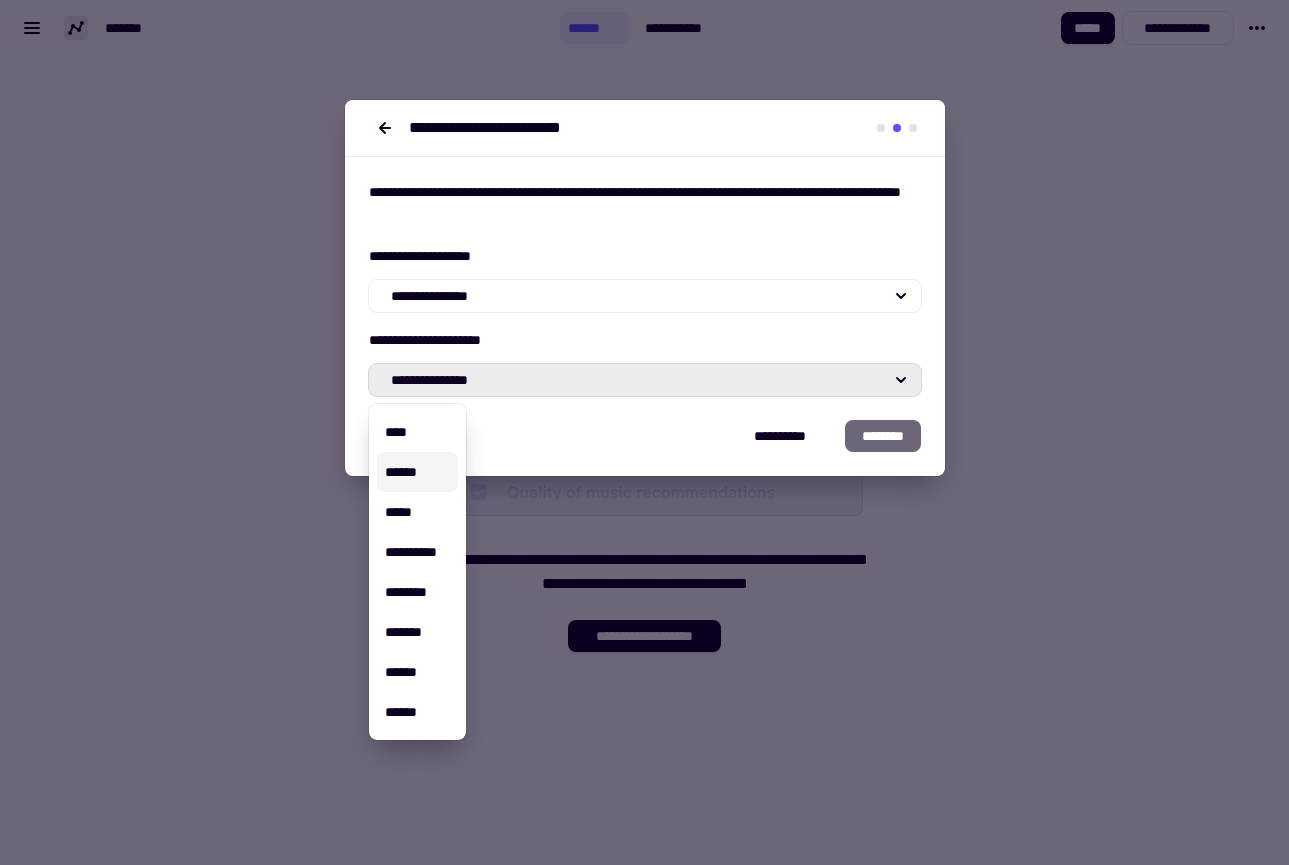 click on "**********" at bounding box center (645, 340) 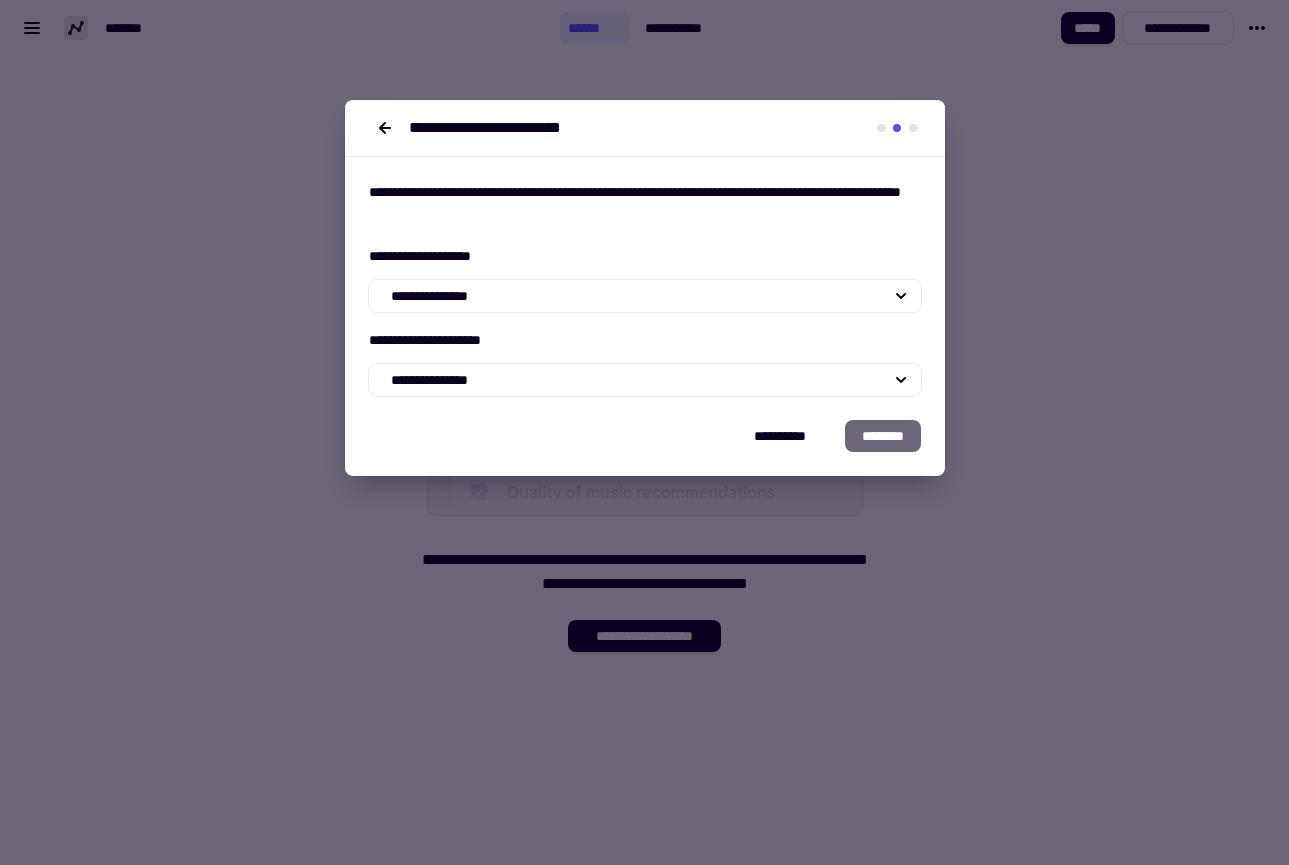 click on "********" 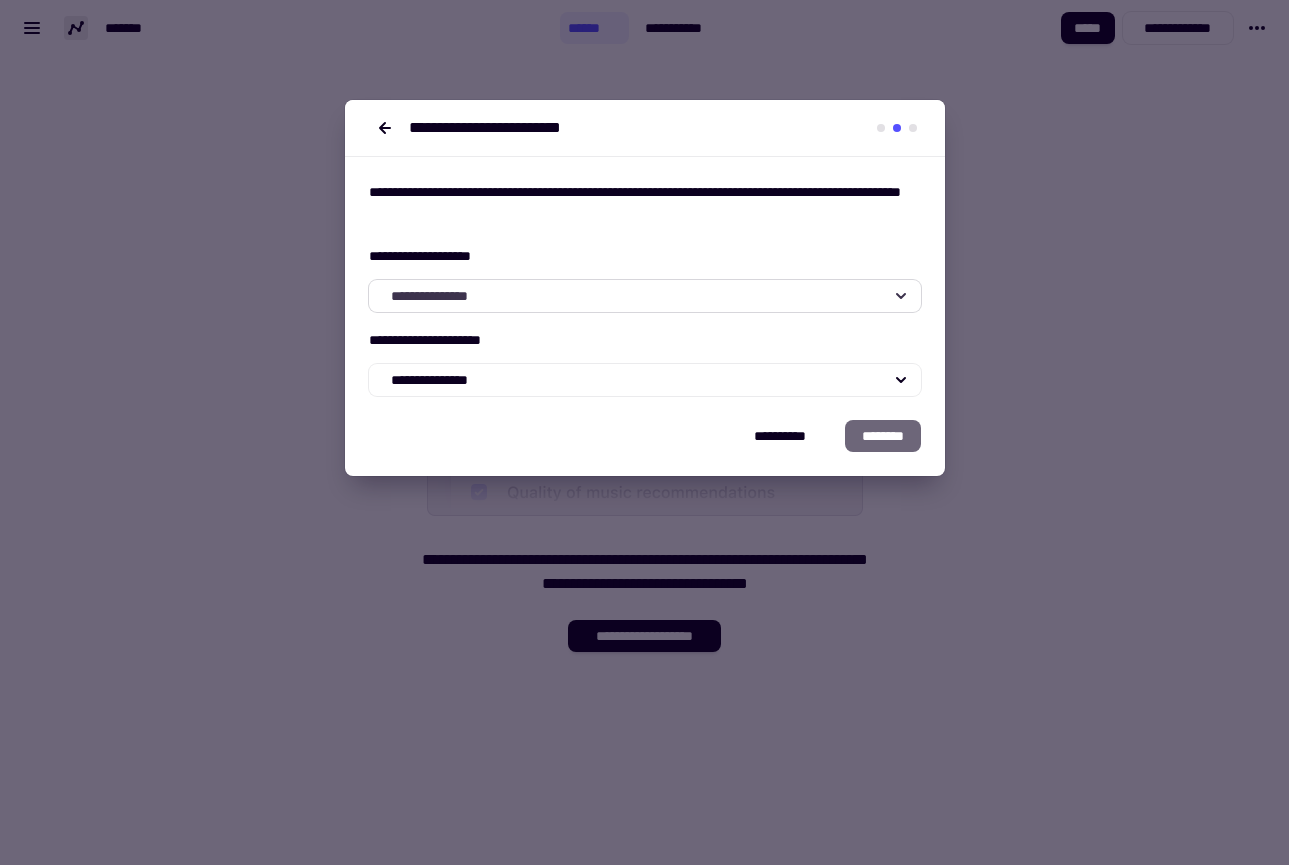 click on "**********" 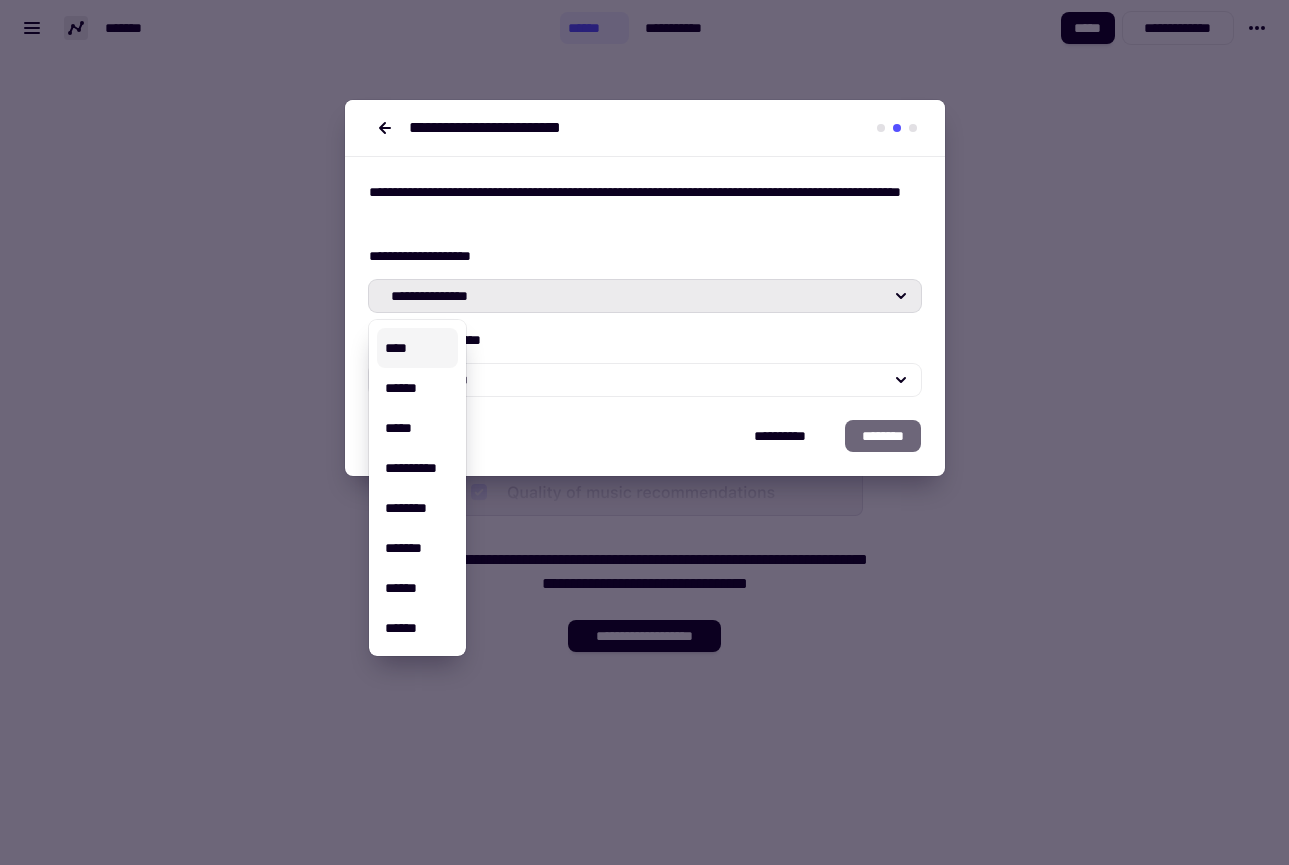 click on "****" at bounding box center (418, 348) 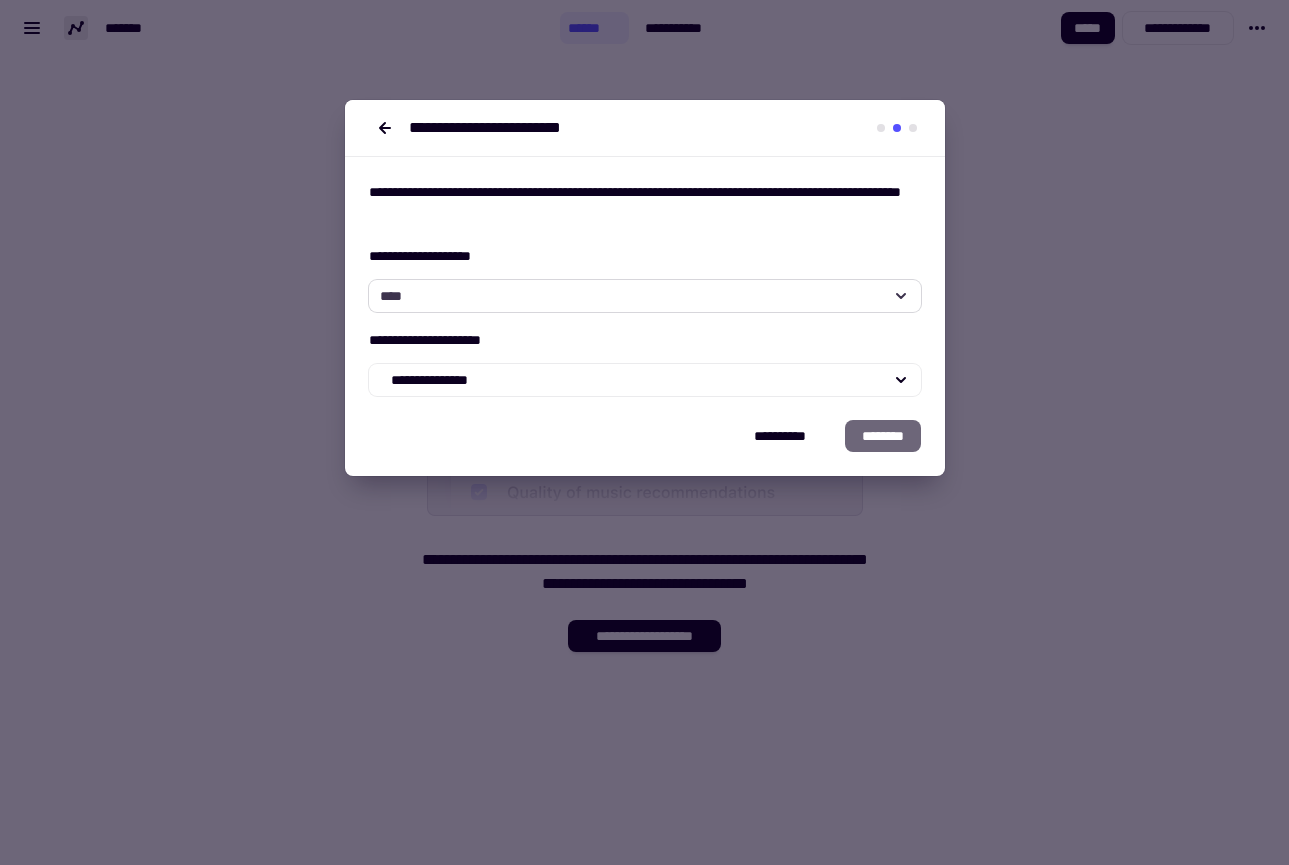 click on "****" 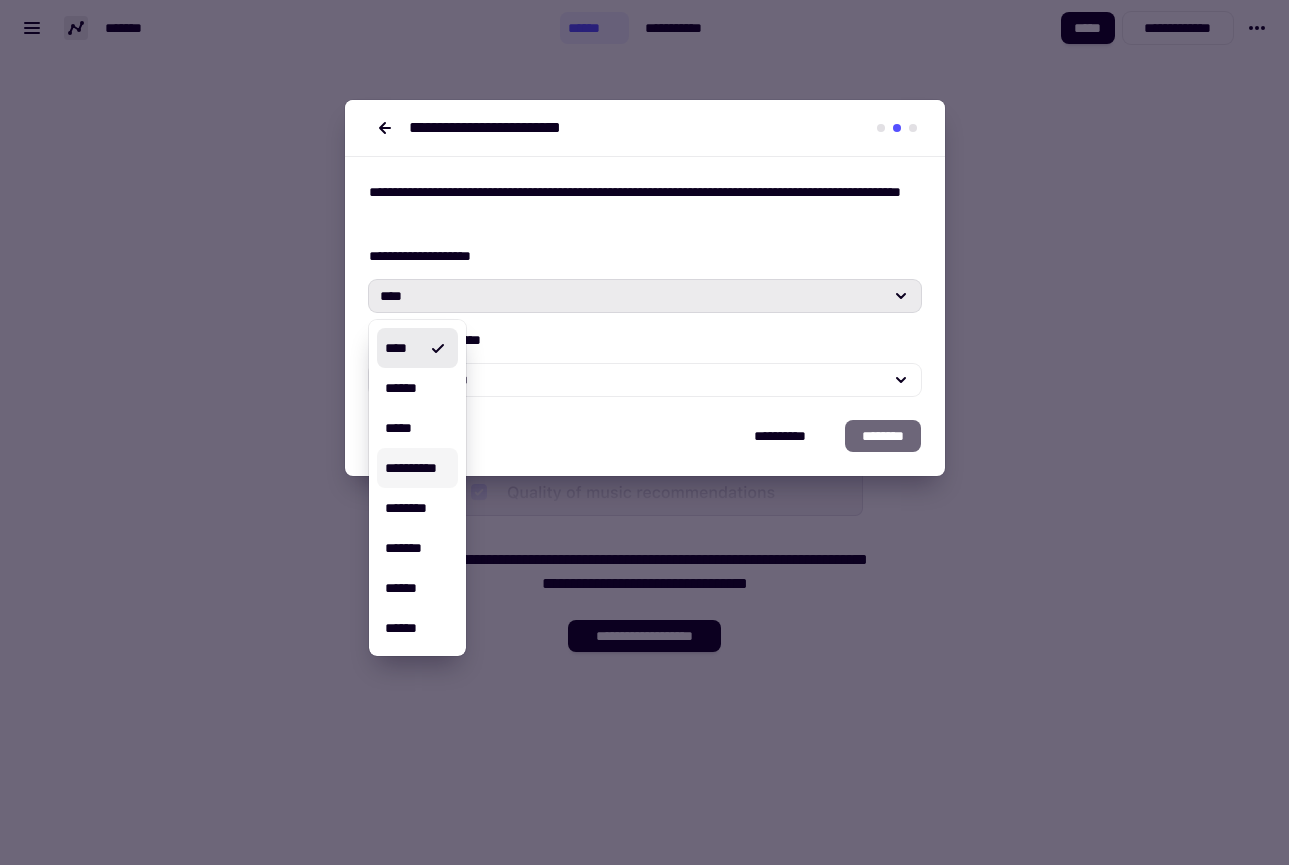 drag, startPoint x: 430, startPoint y: 461, endPoint x: 437, endPoint y: 450, distance: 13.038404 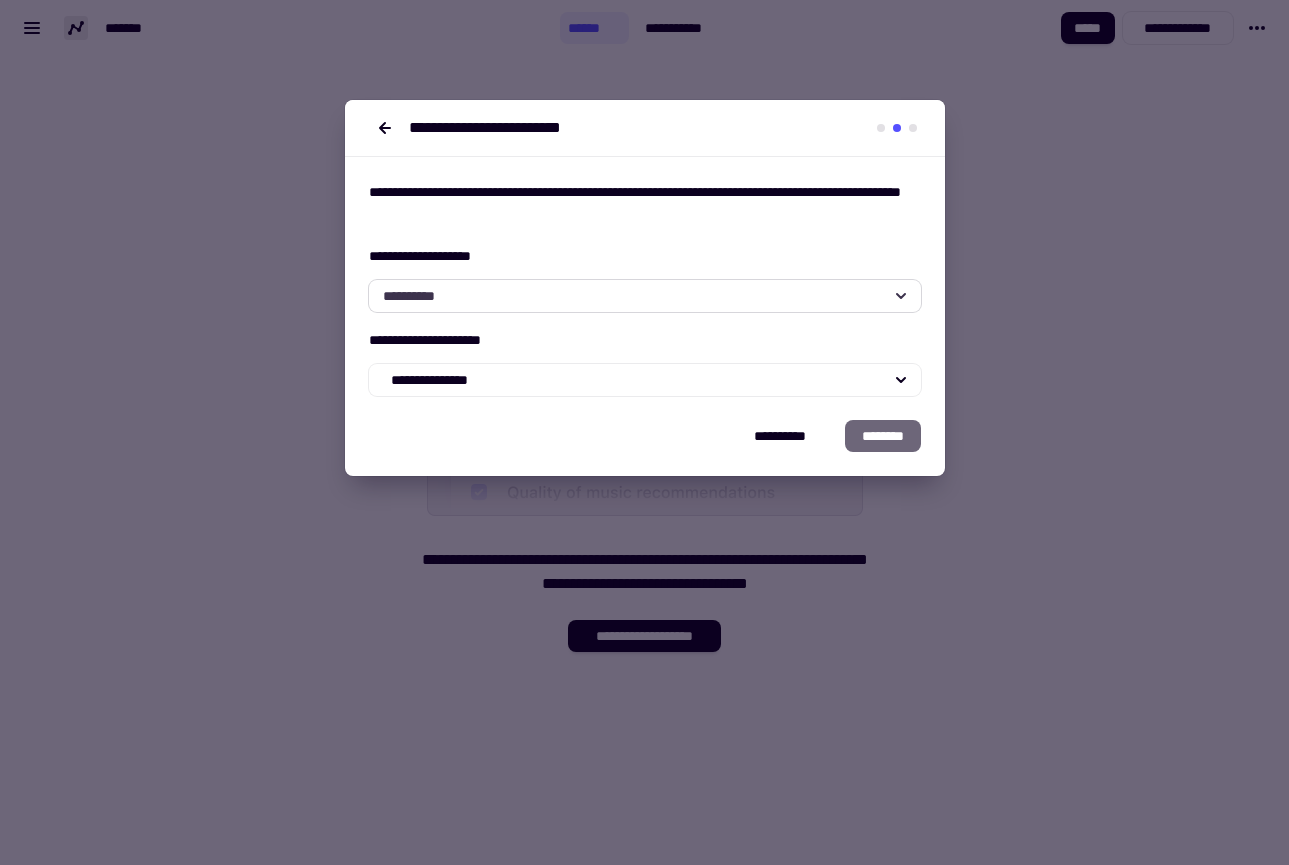 click on "**********" 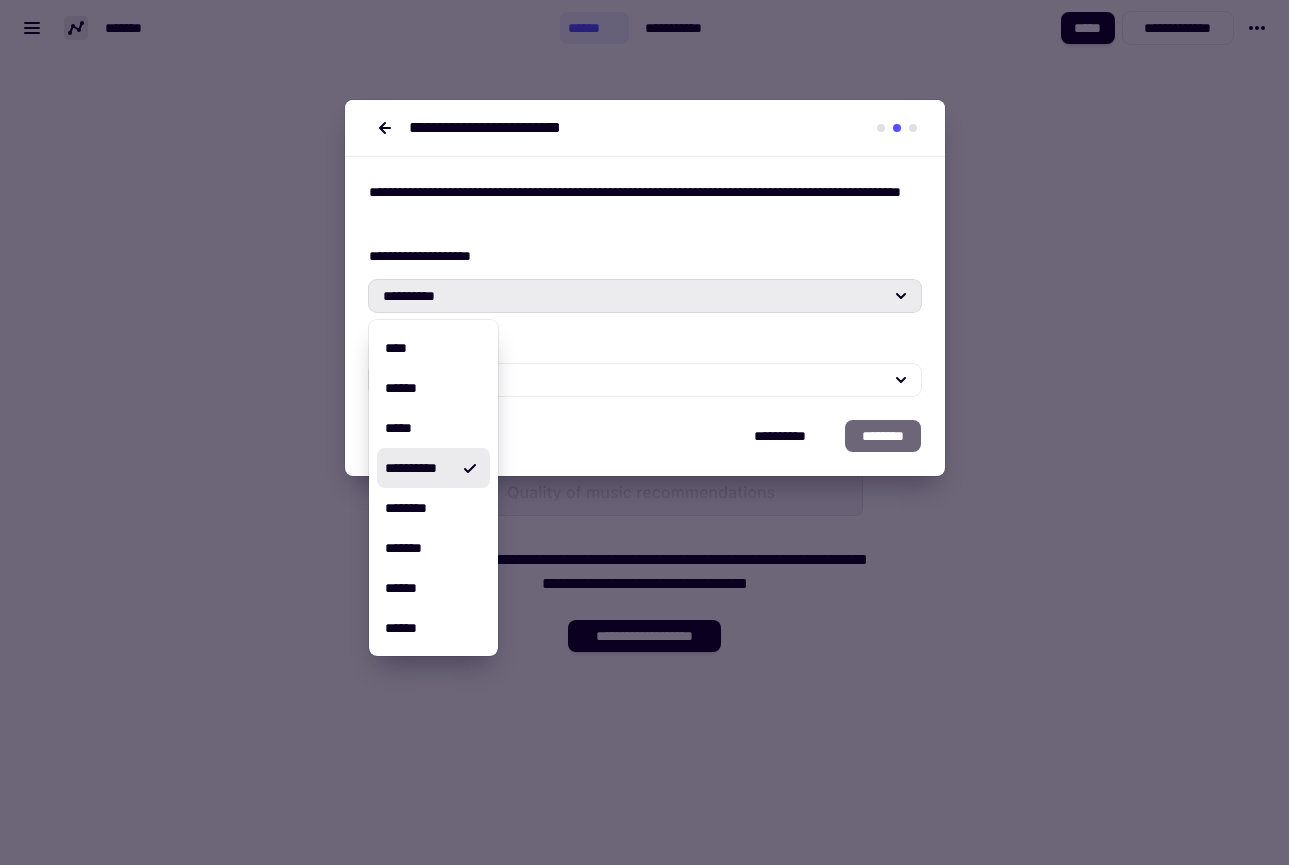 click on "**********" at bounding box center [434, 468] 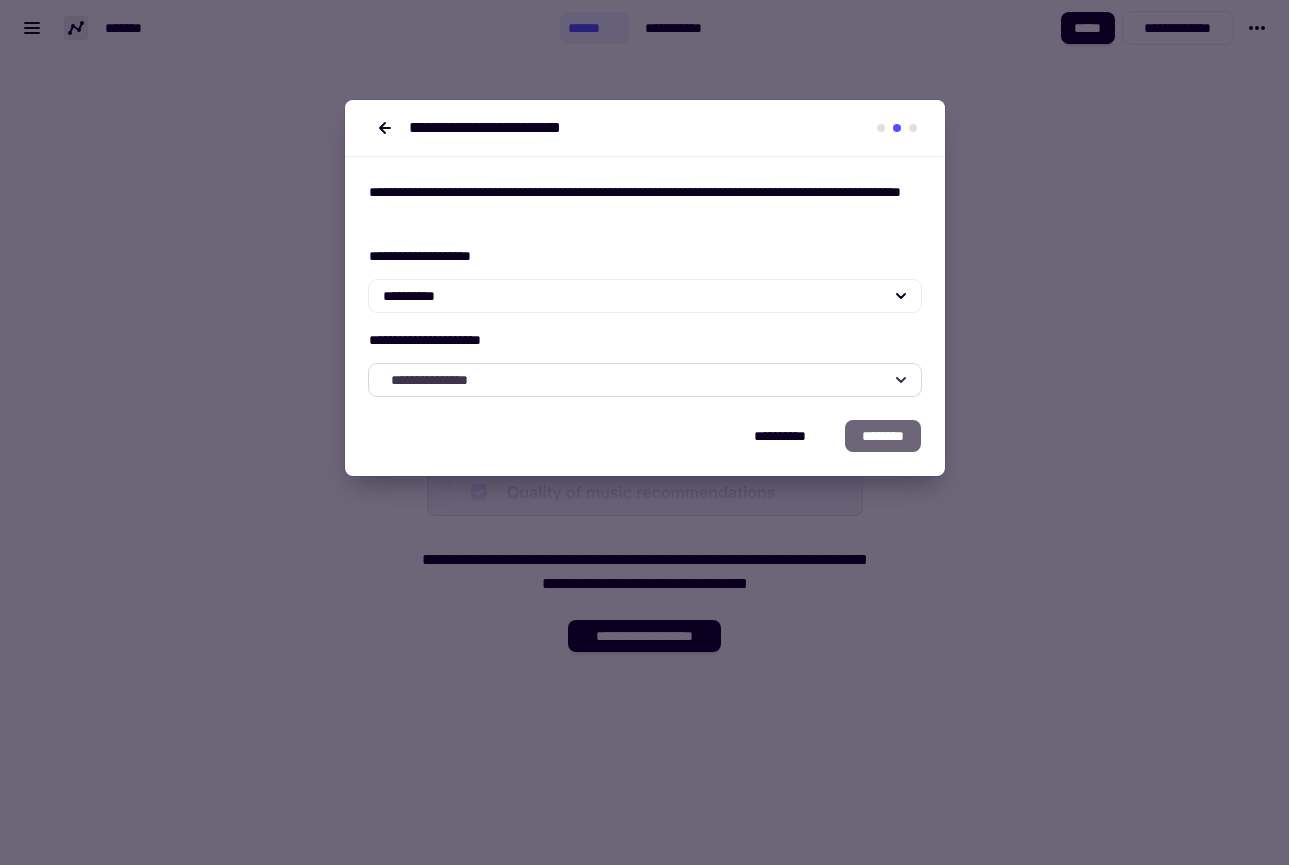 click on "**********" 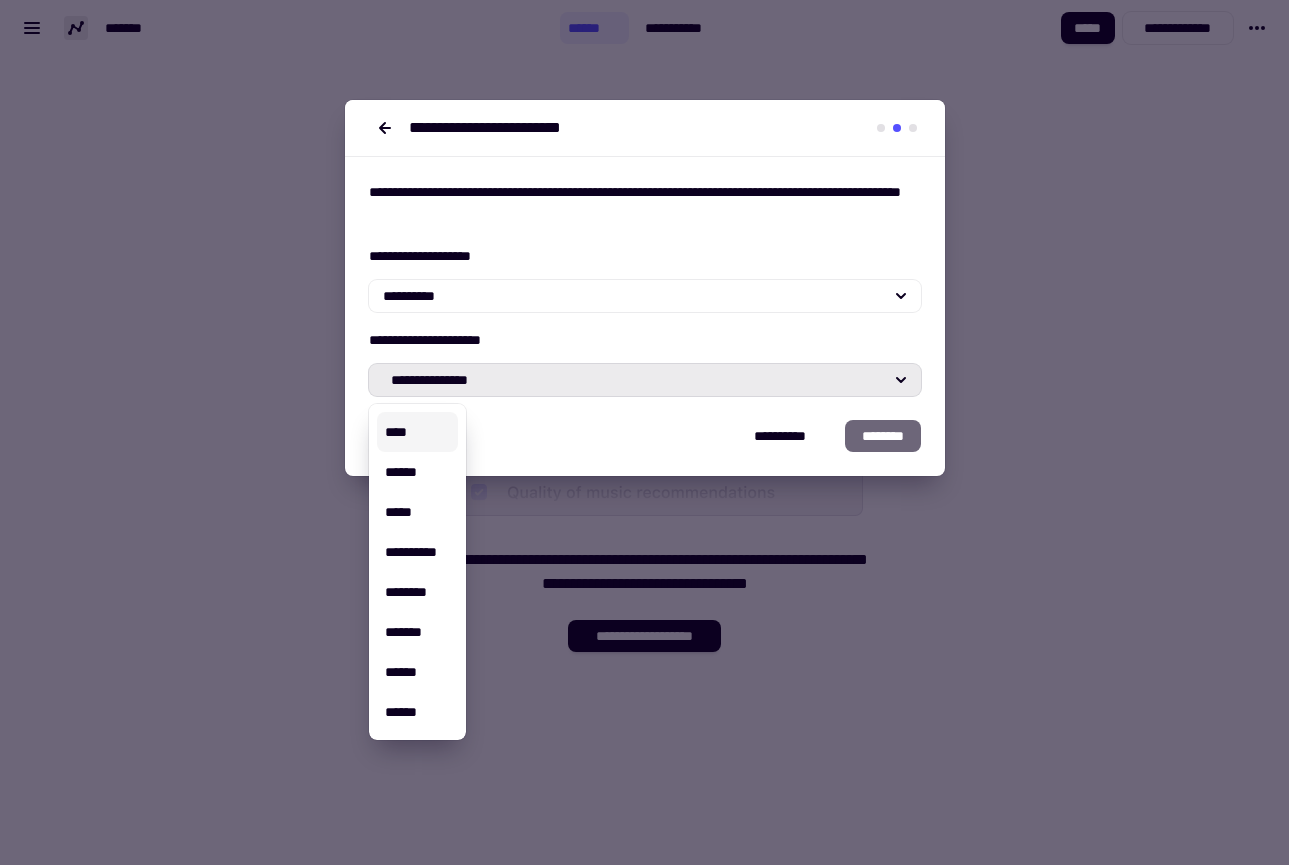 click on "****" at bounding box center (418, 432) 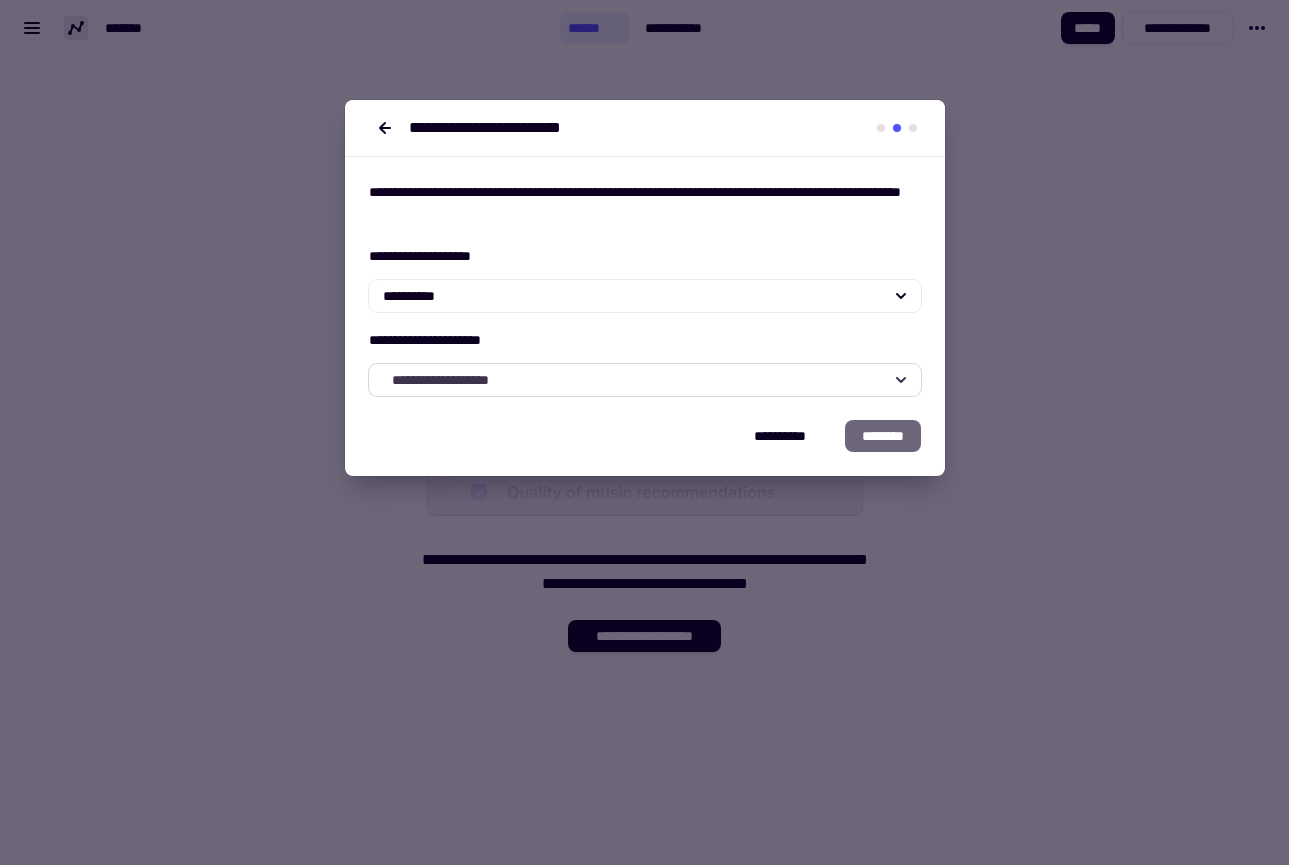 click on "**********" 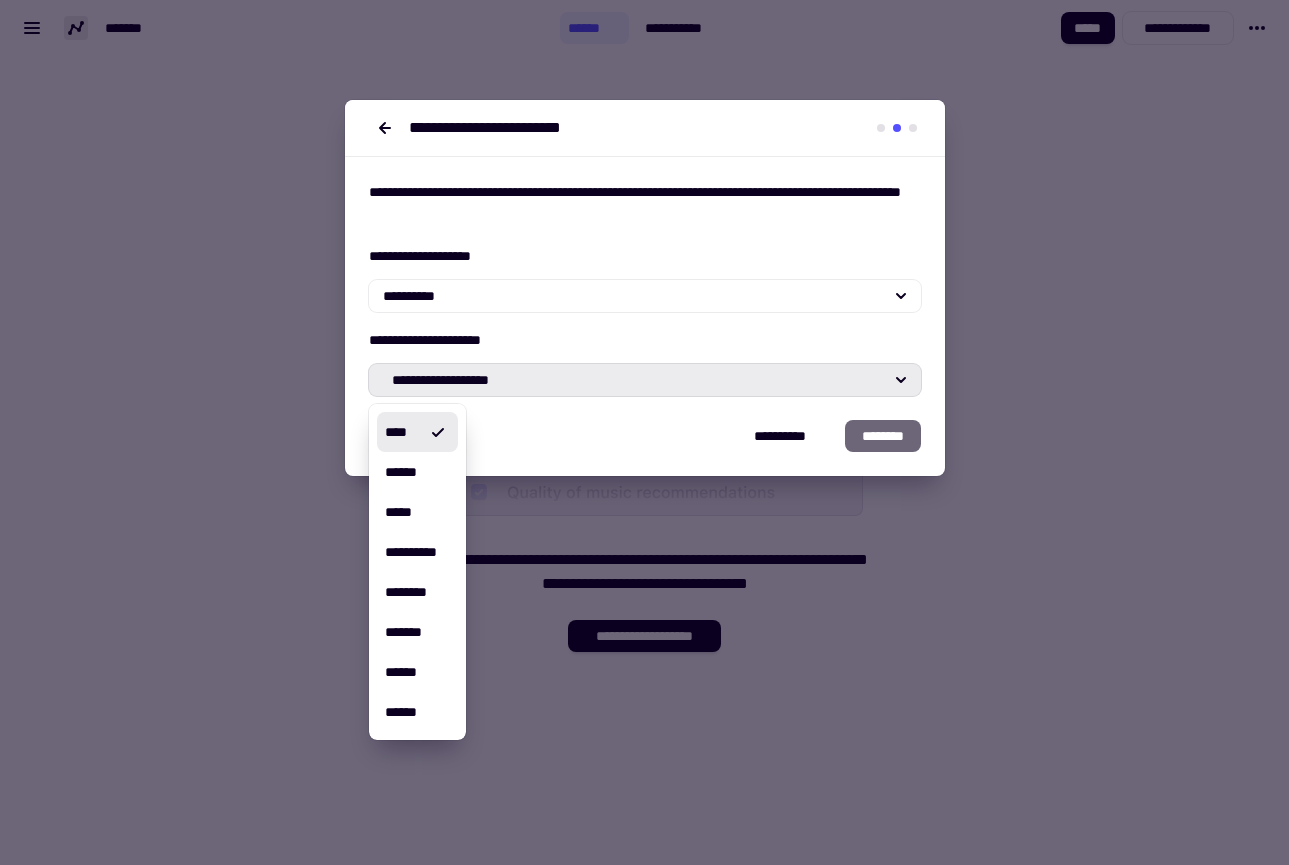 click on "****" at bounding box center [402, 432] 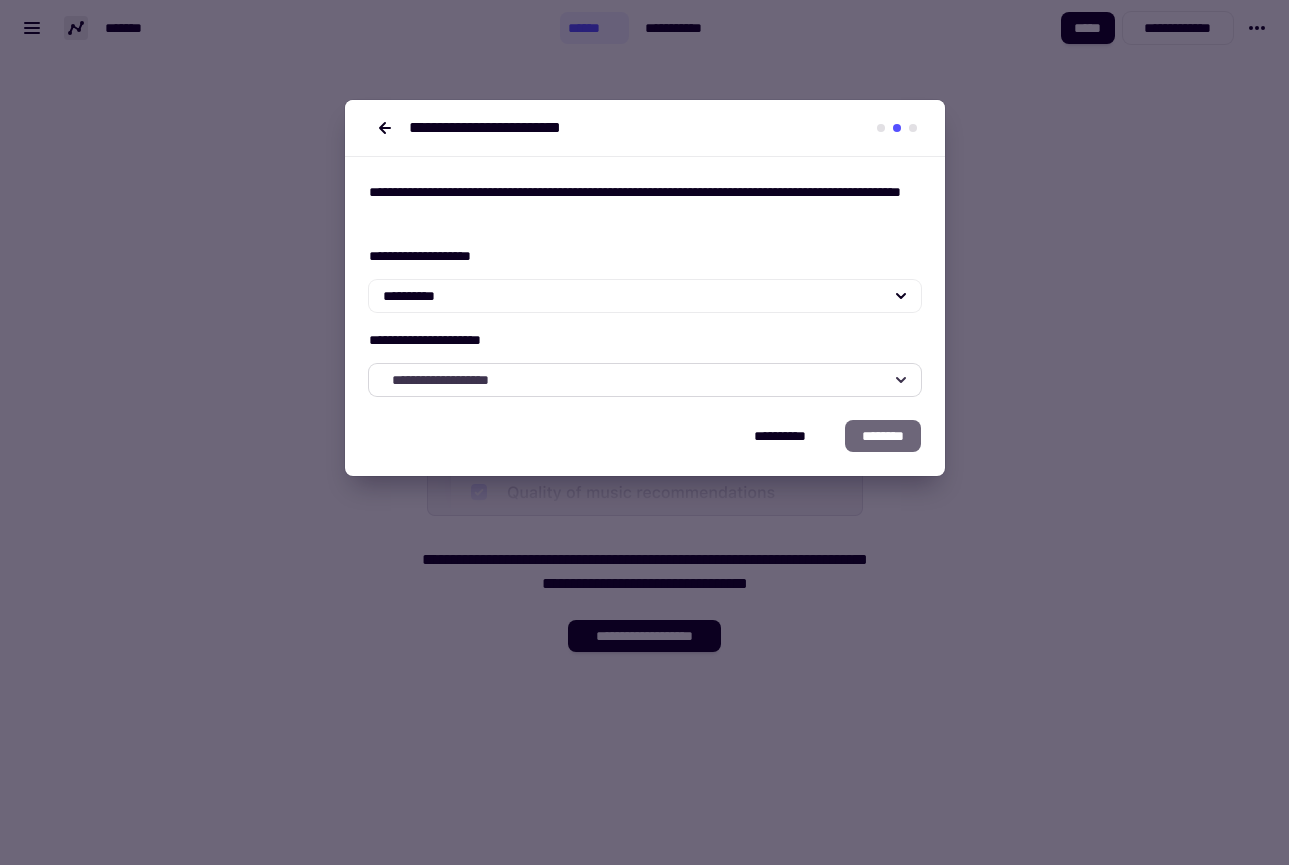 click on "**********" 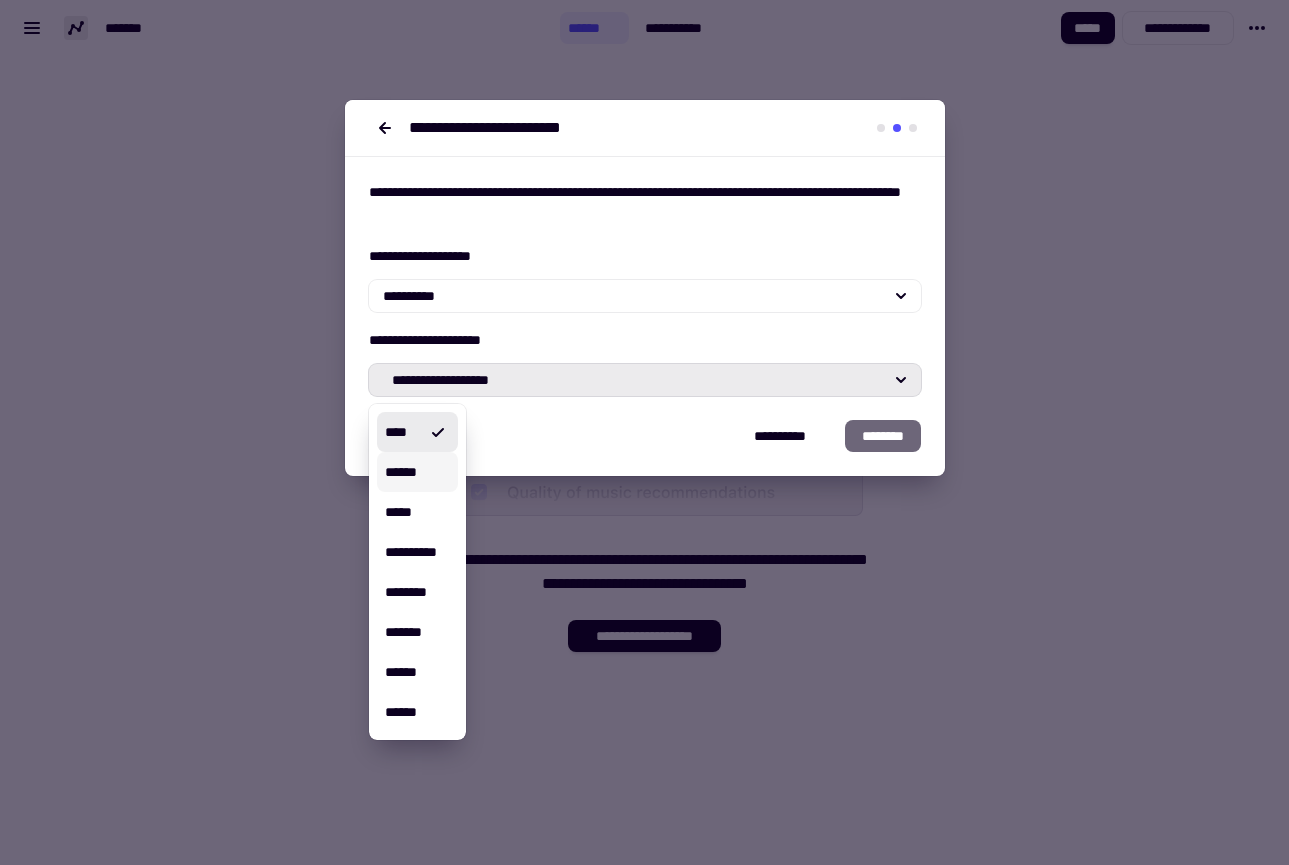 click on "******" at bounding box center (418, 472) 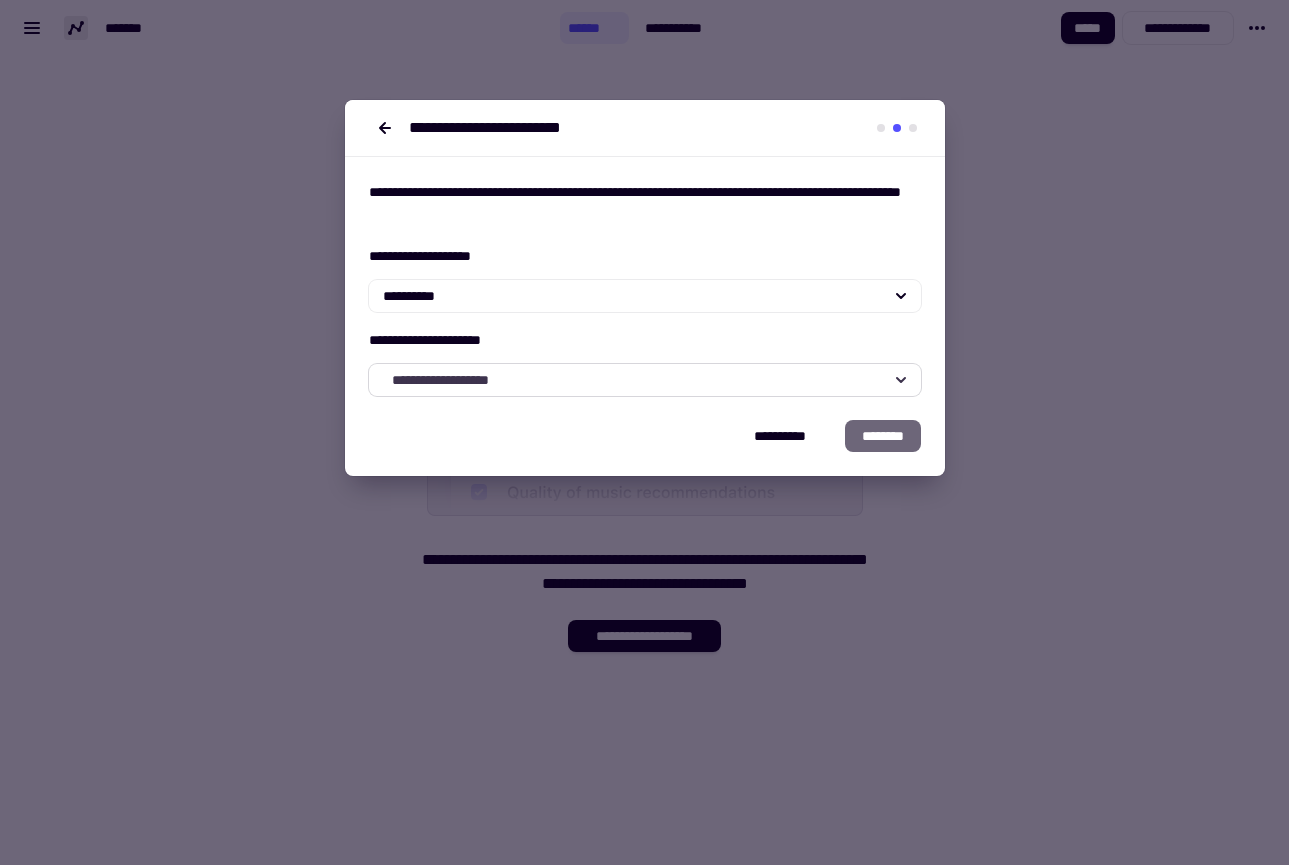 click on "**********" 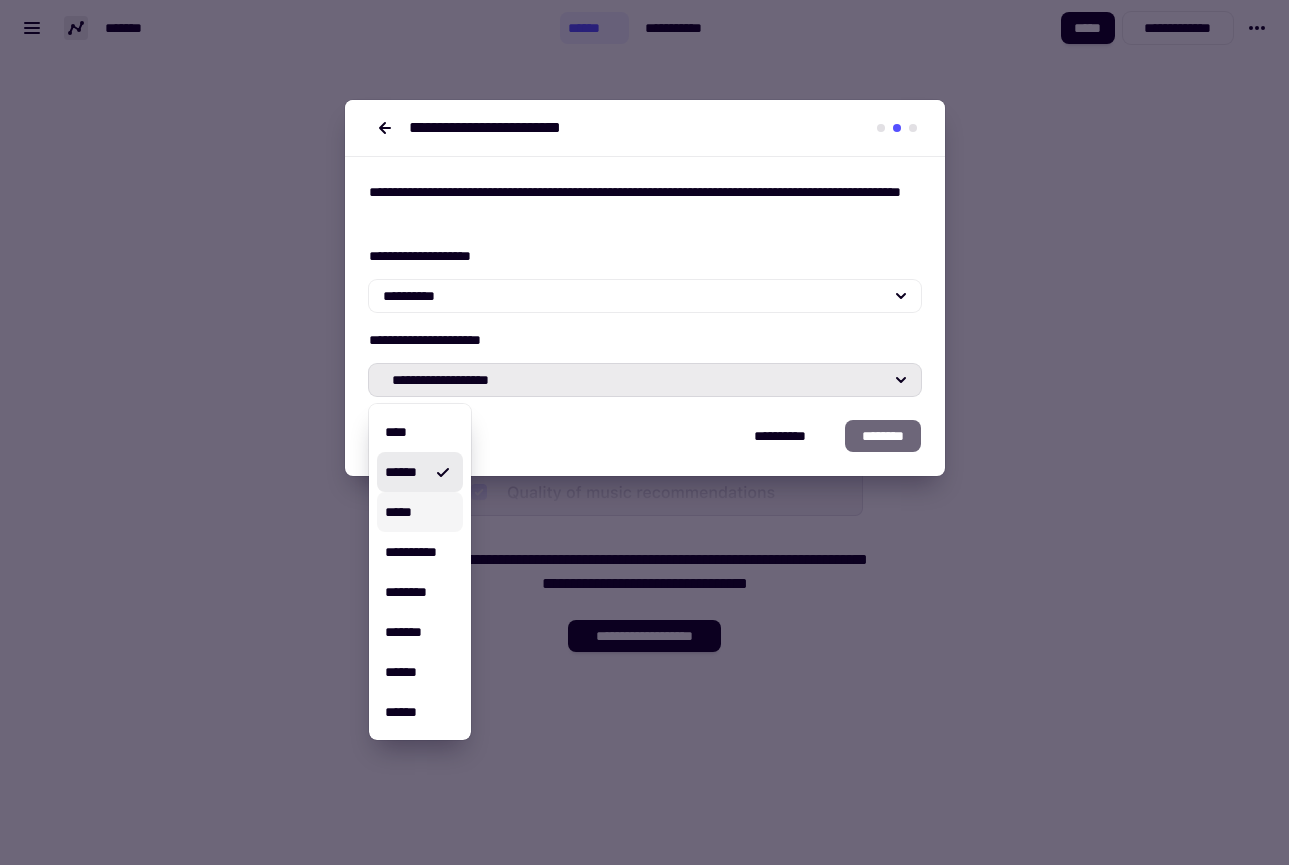 drag, startPoint x: 417, startPoint y: 508, endPoint x: 420, endPoint y: 483, distance: 25.179358 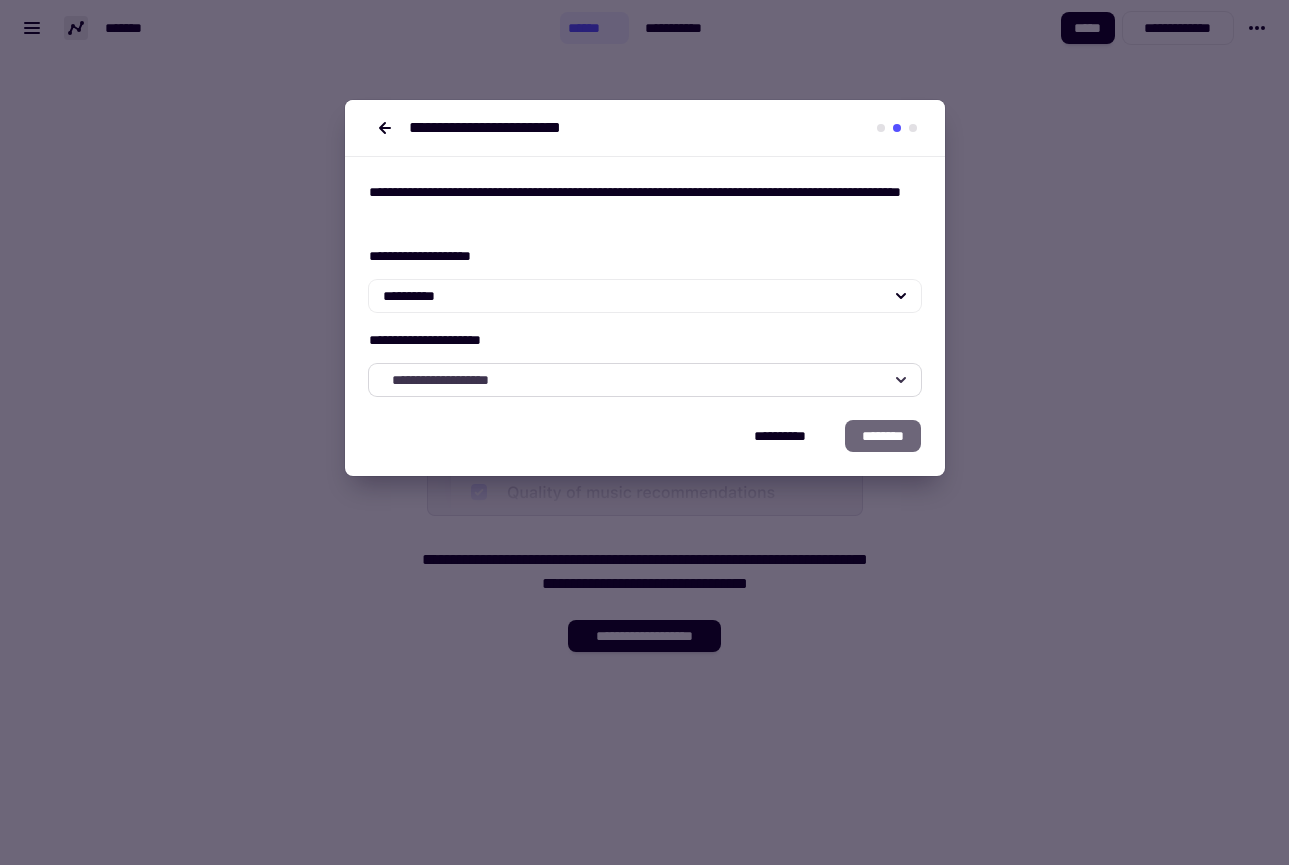 click on "**********" 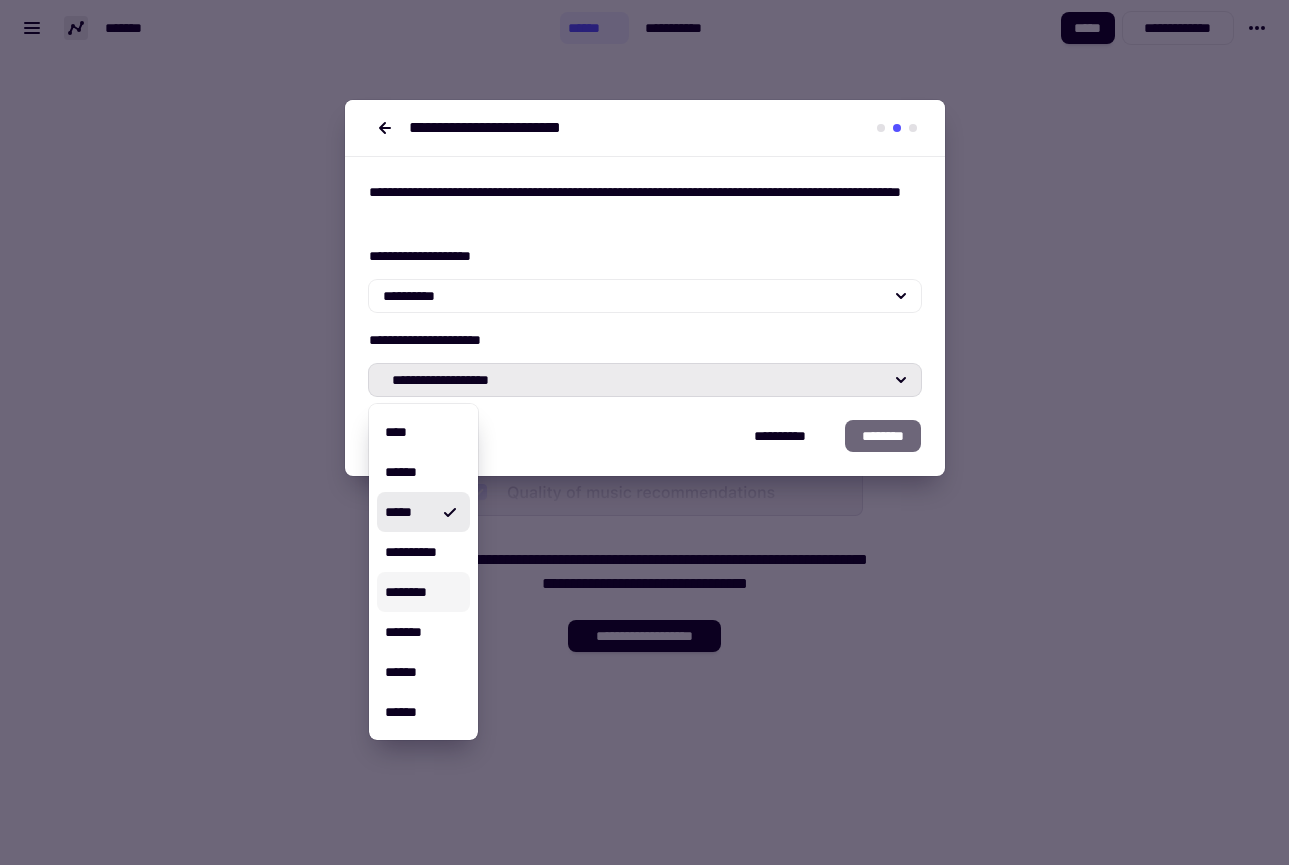 click on "********" at bounding box center [423, 592] 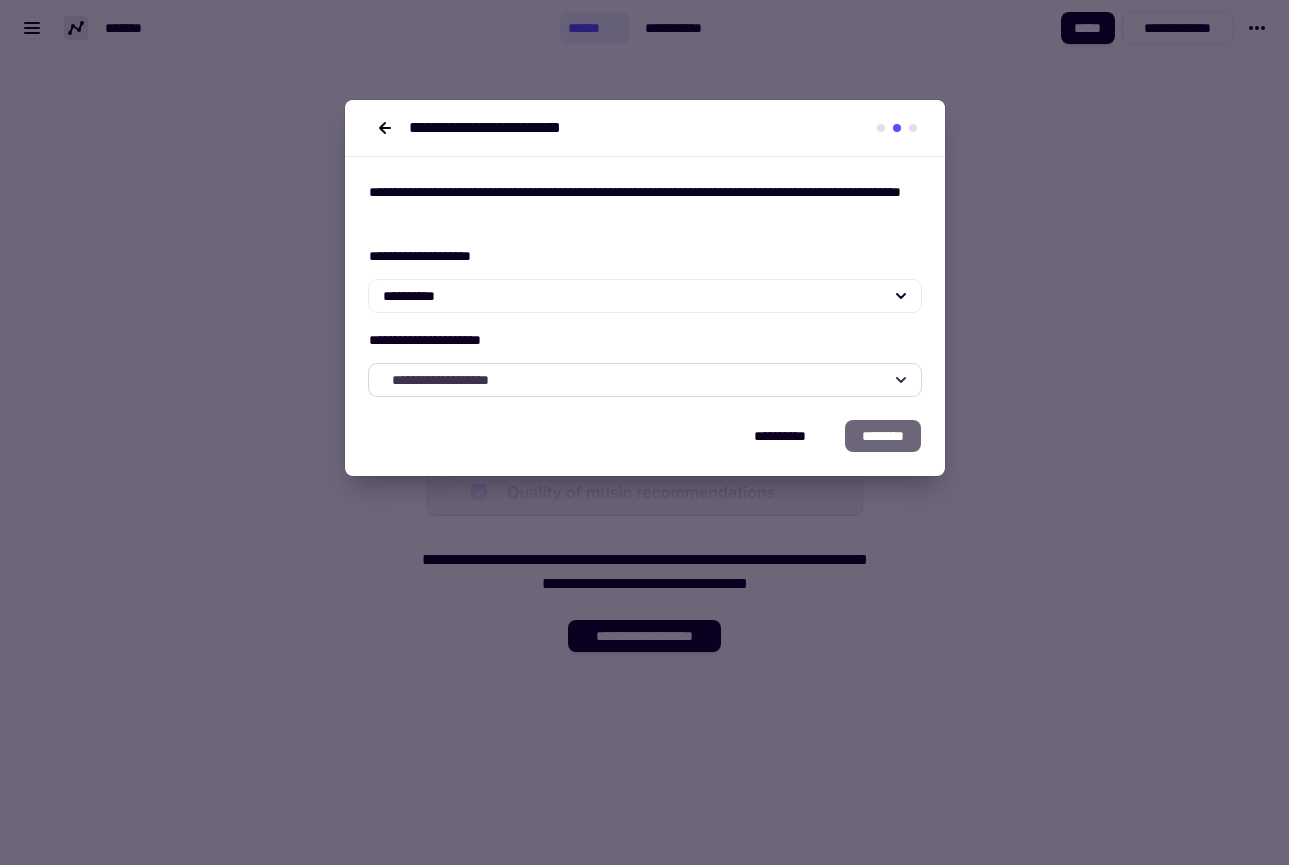 click on "**********" 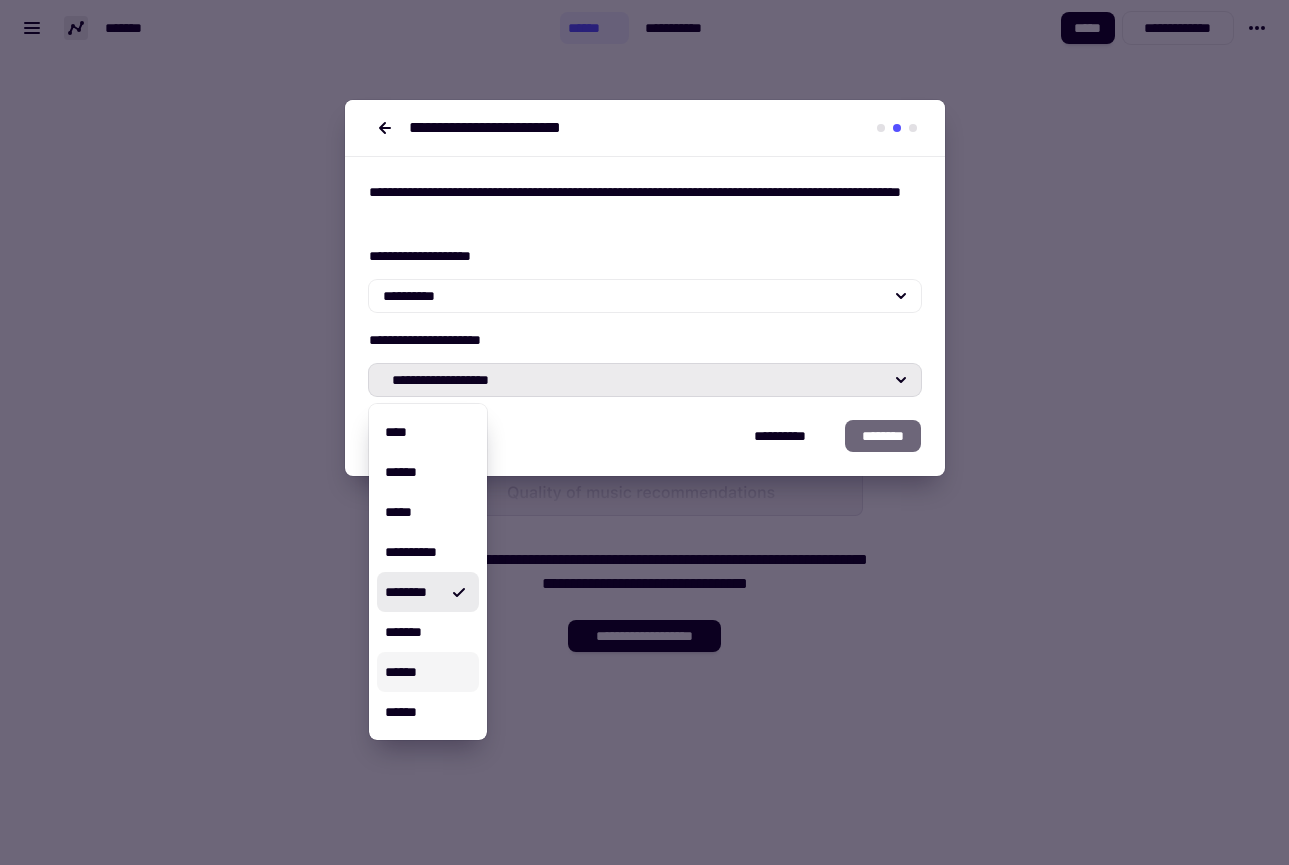 click on "******" at bounding box center (428, 672) 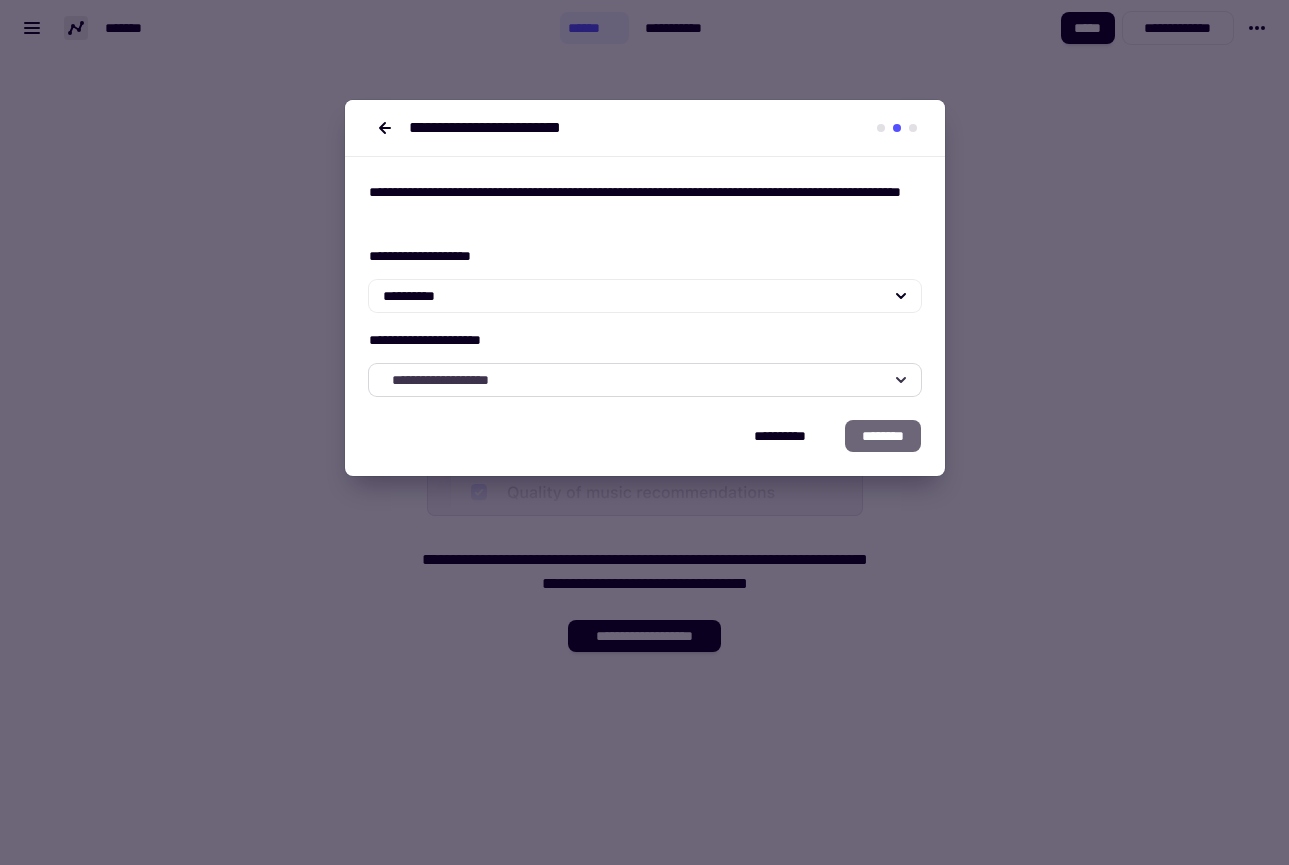 click on "**********" 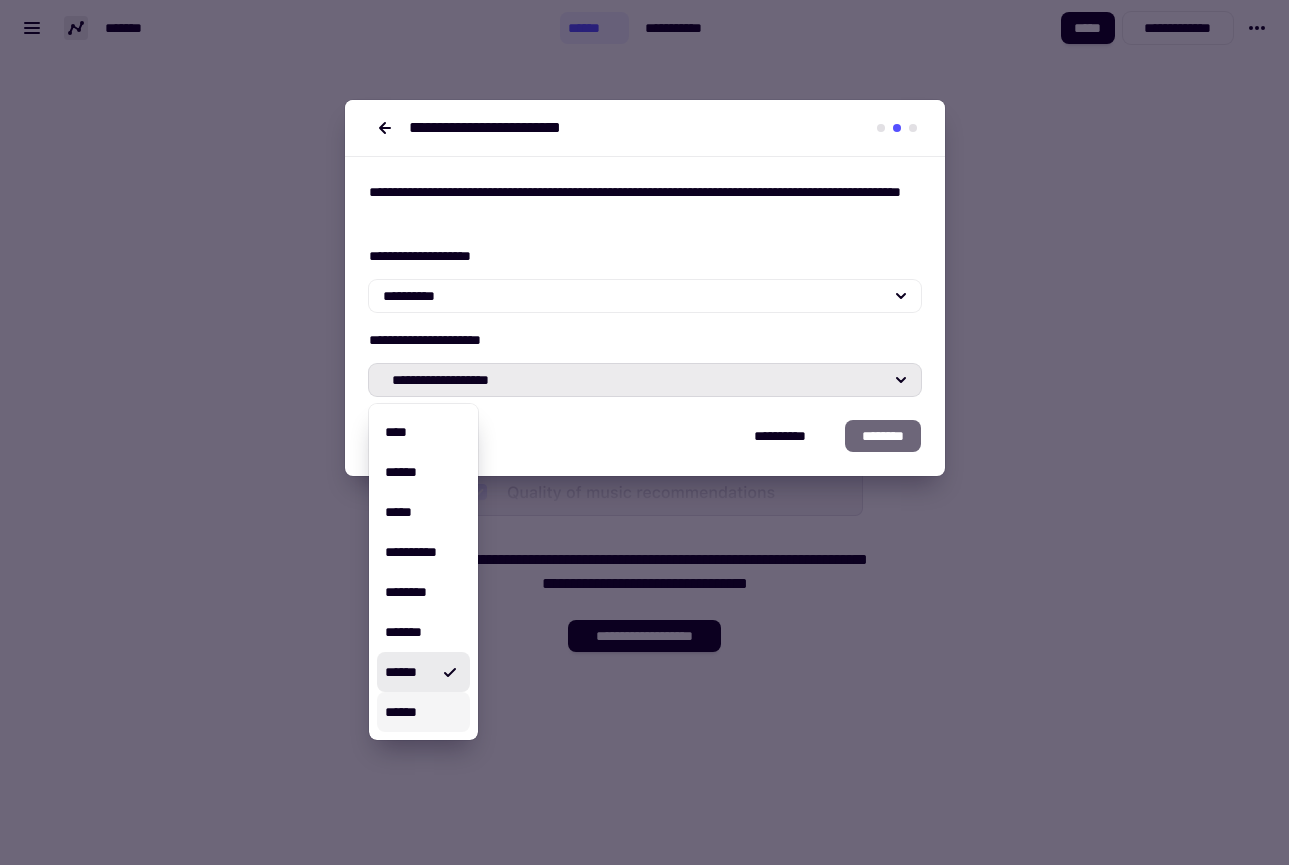 drag, startPoint x: 432, startPoint y: 702, endPoint x: 432, endPoint y: 684, distance: 18 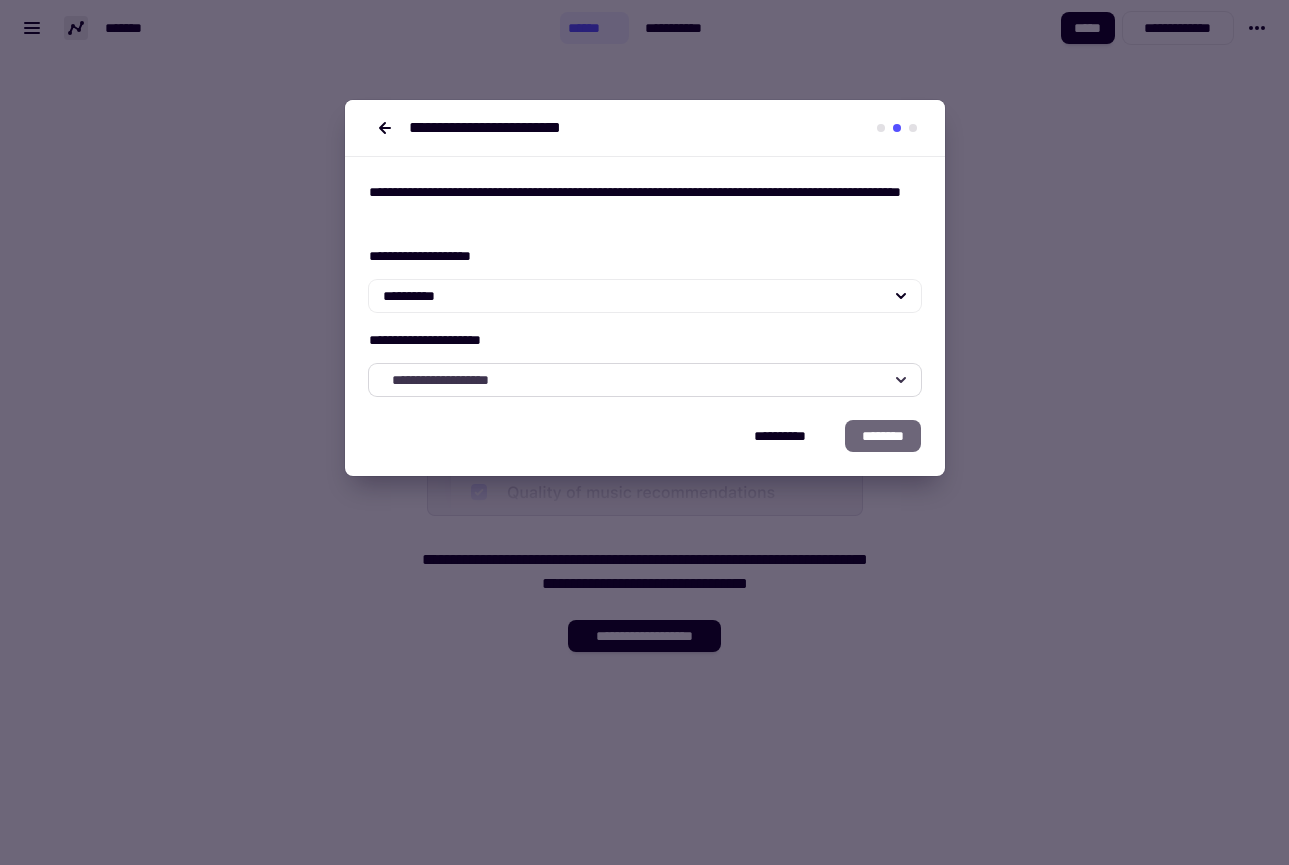 click on "**********" 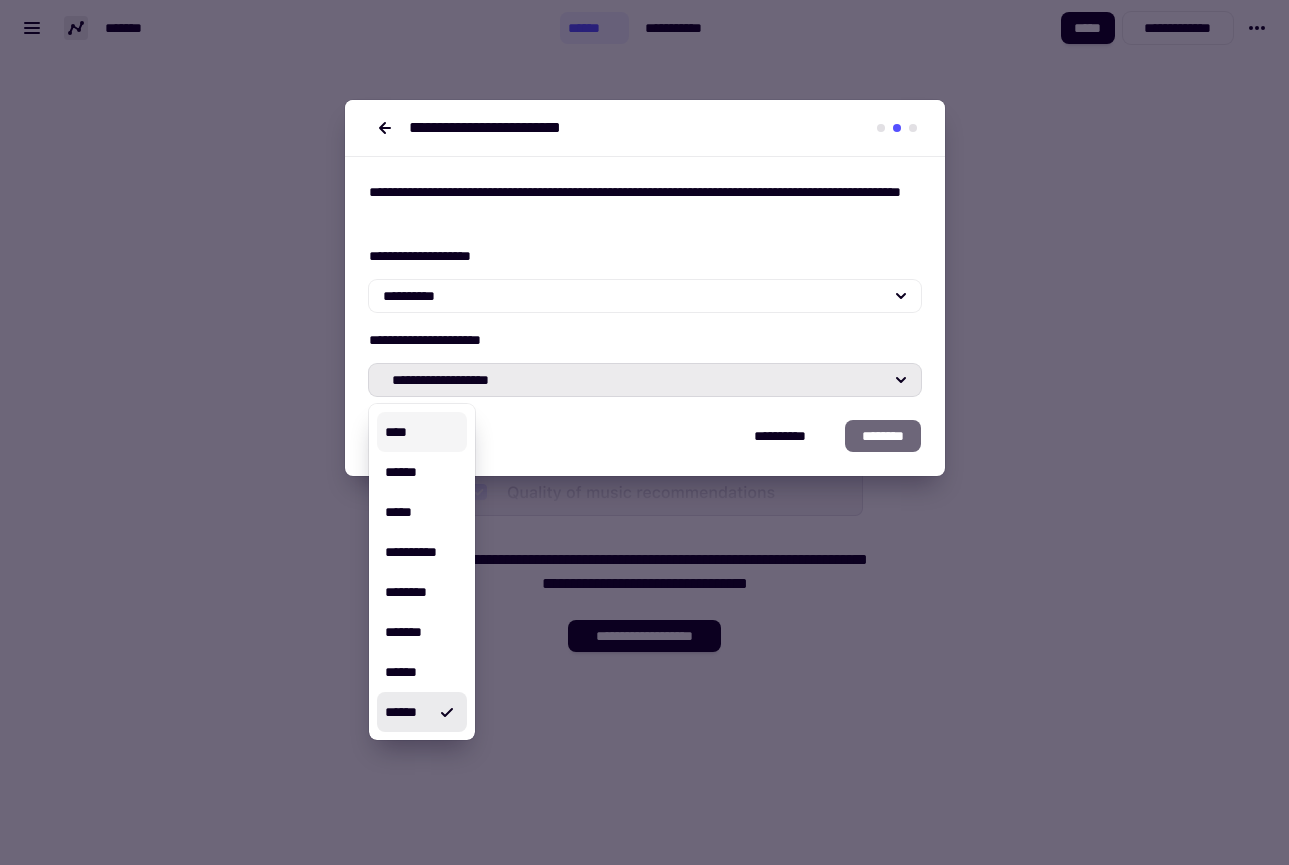 click on "****" at bounding box center (422, 432) 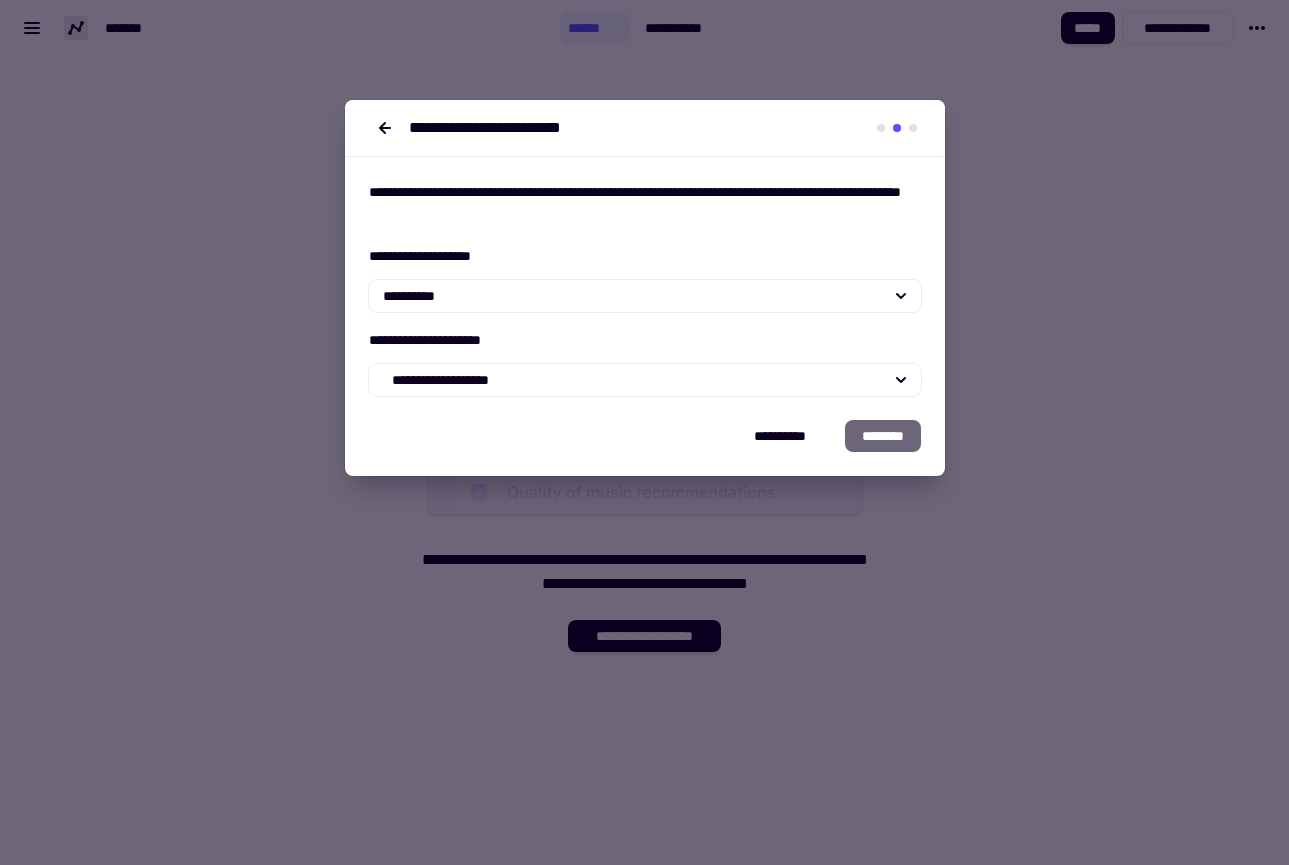 click on "********" 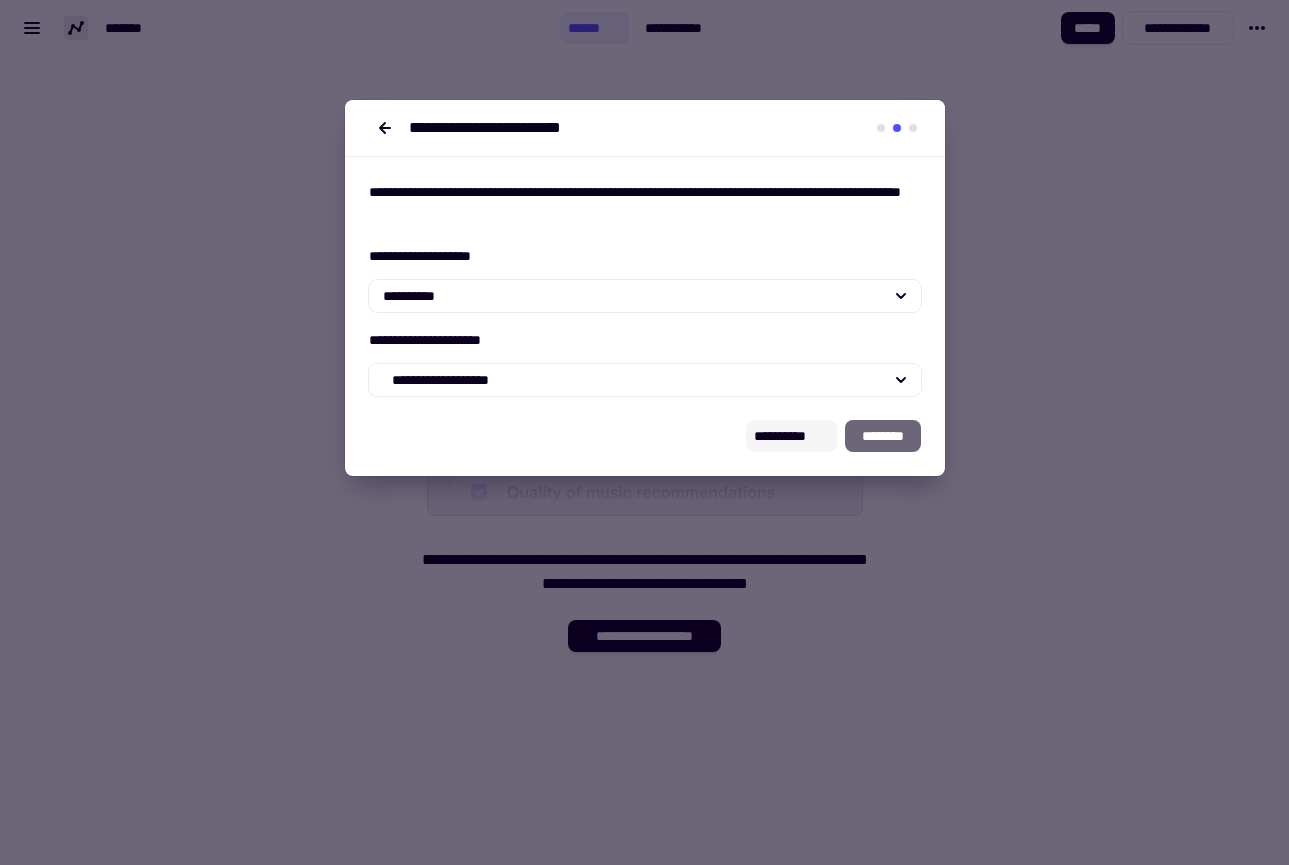 click on "**********" 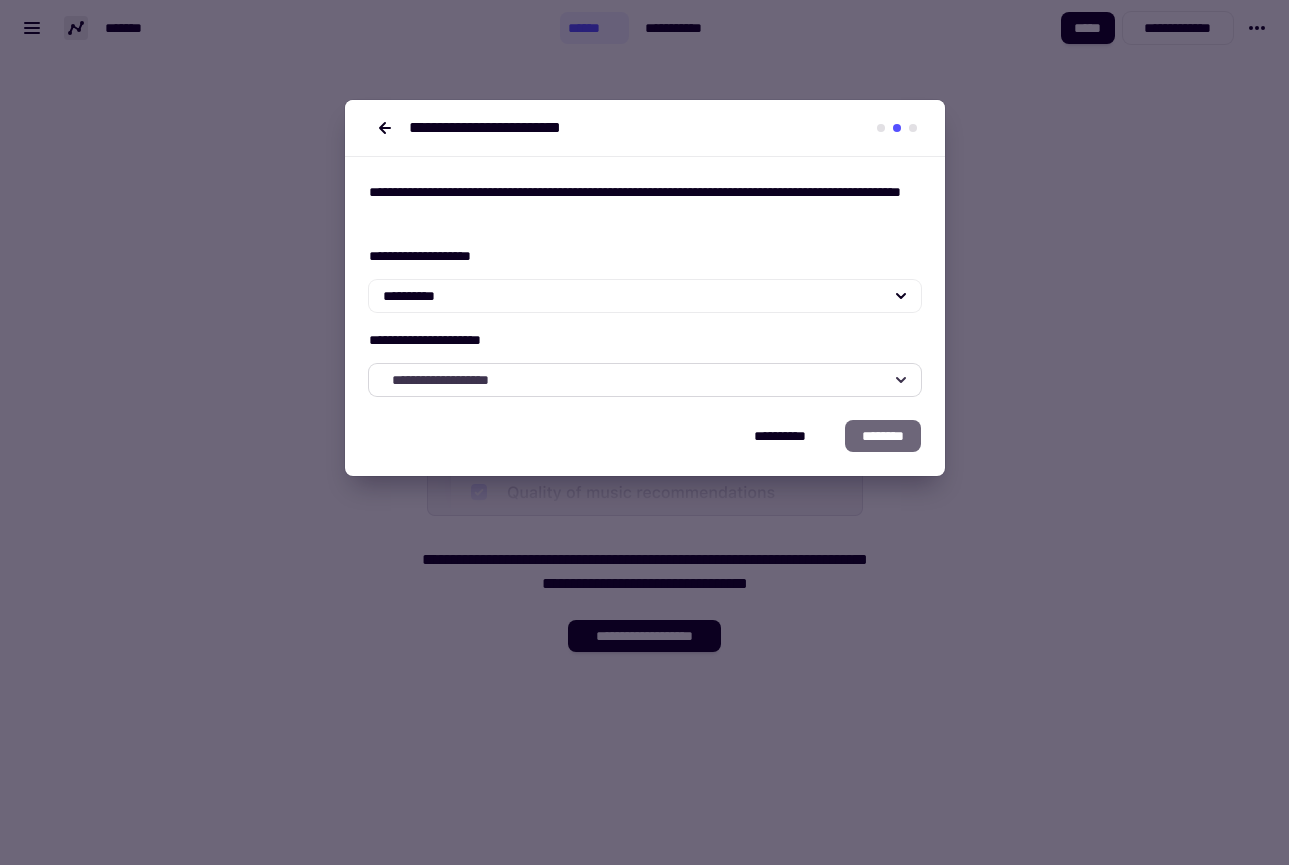 click on "**********" 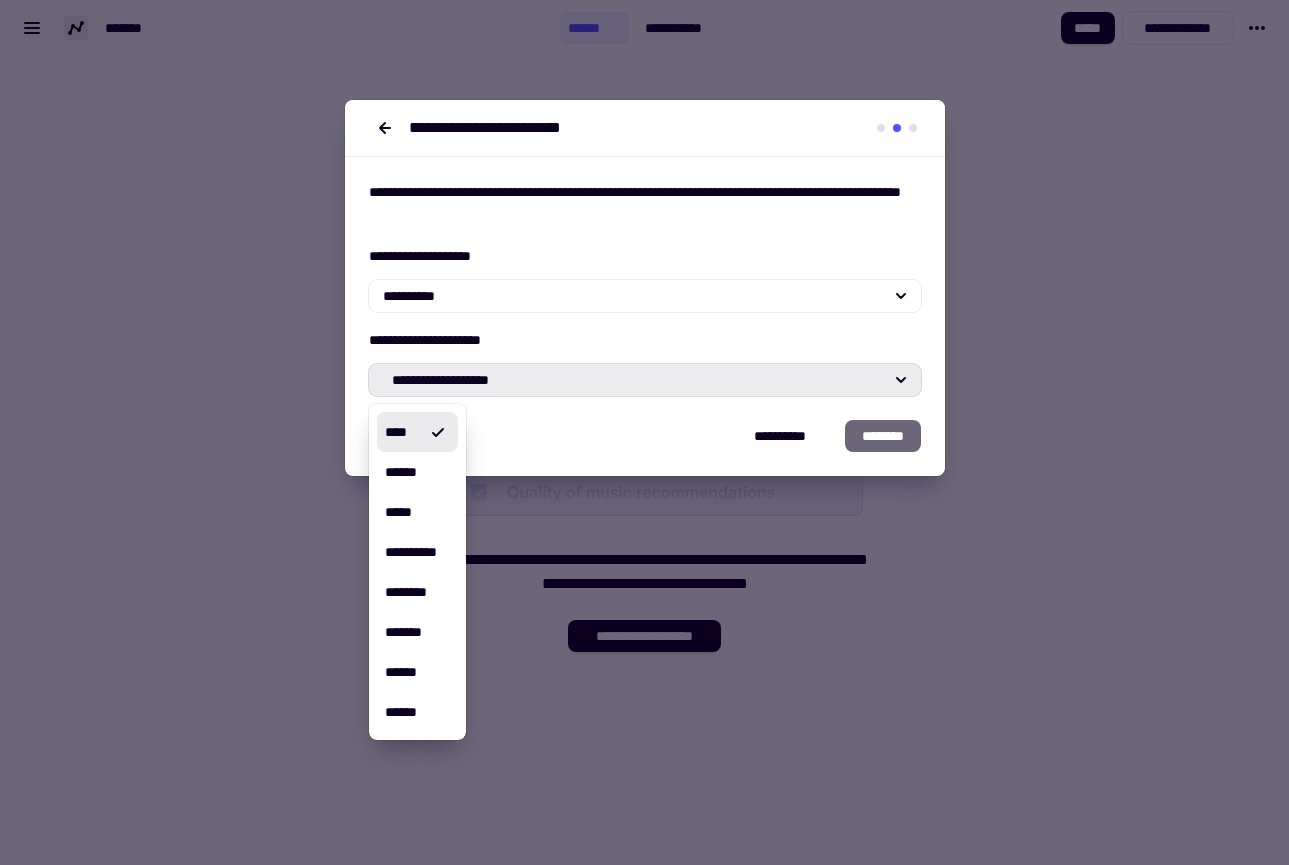 click on "****" at bounding box center [418, 432] 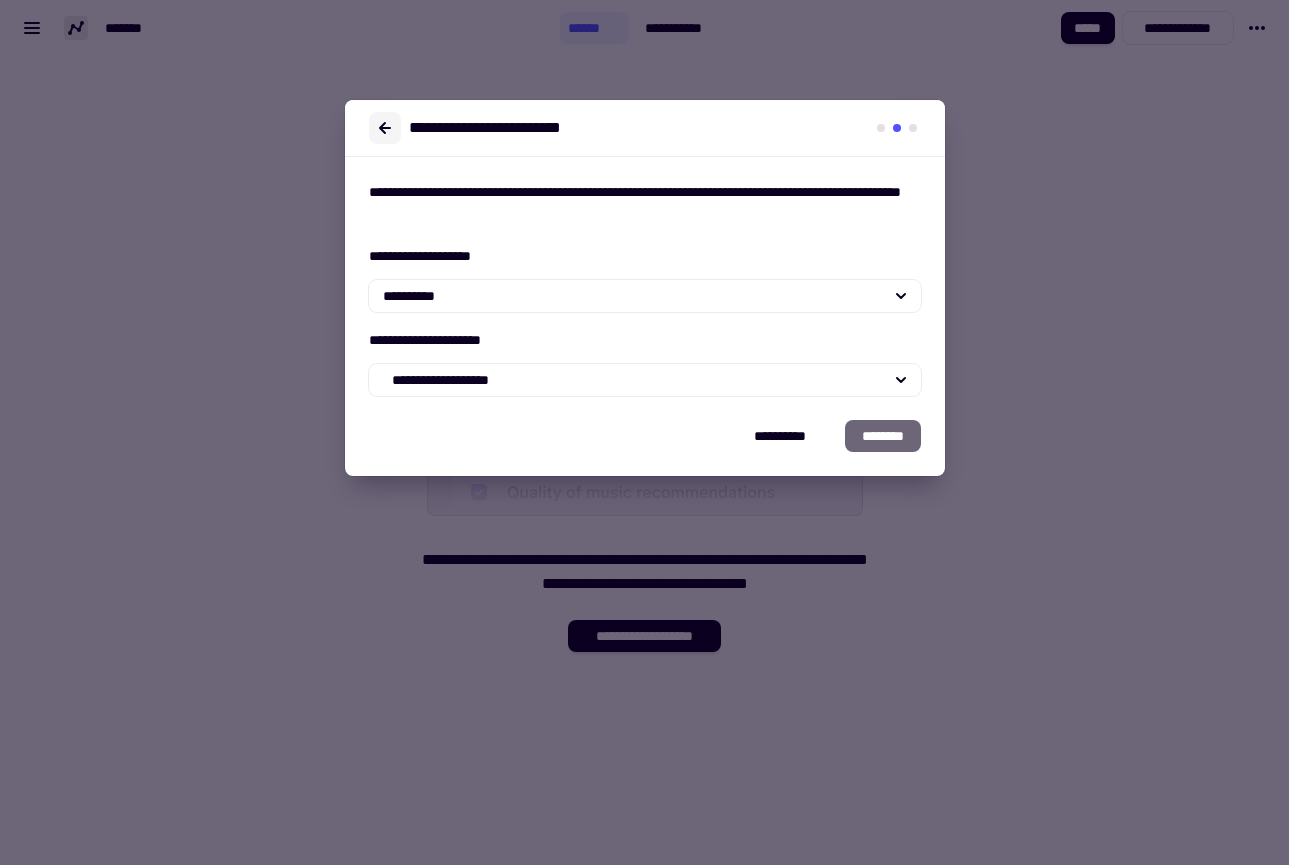click 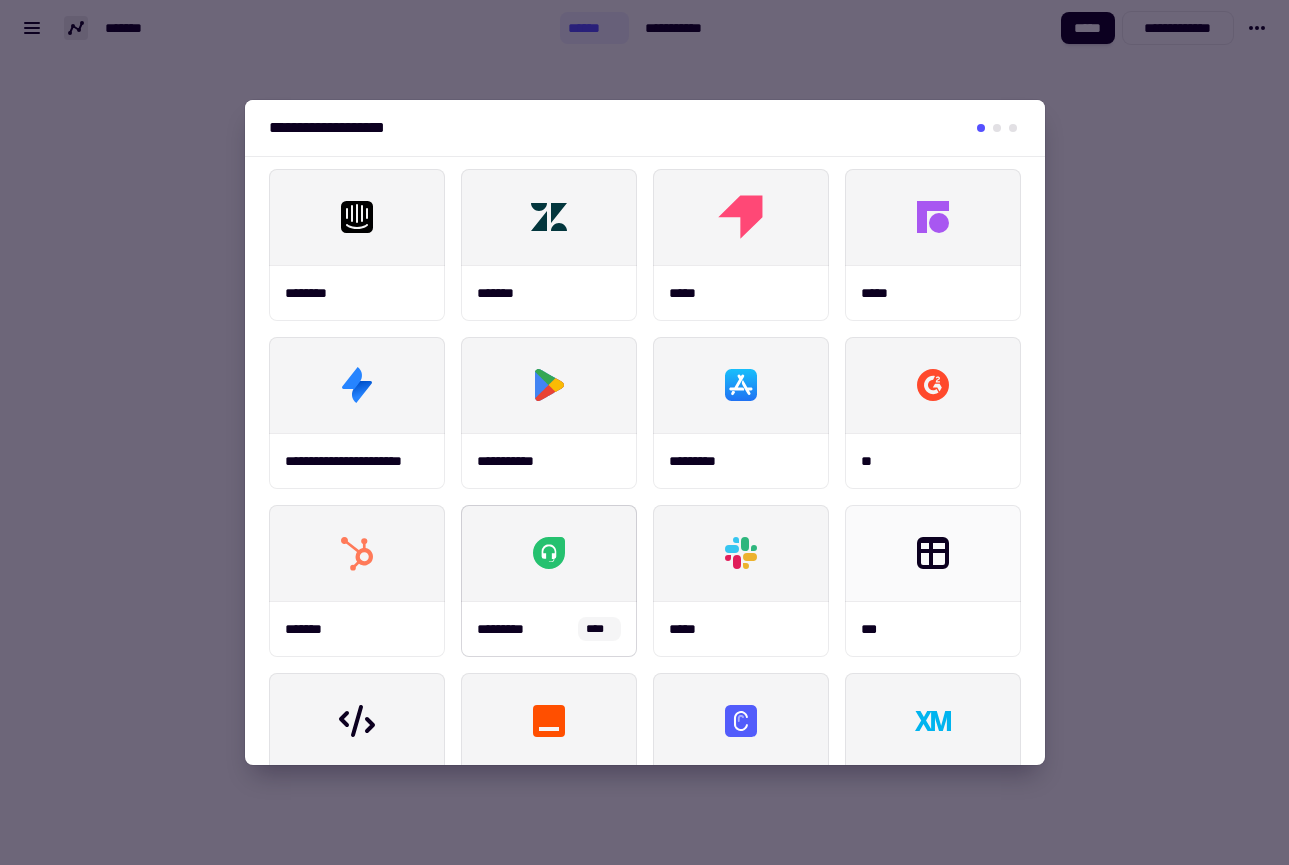 scroll, scrollTop: 0, scrollLeft: 0, axis: both 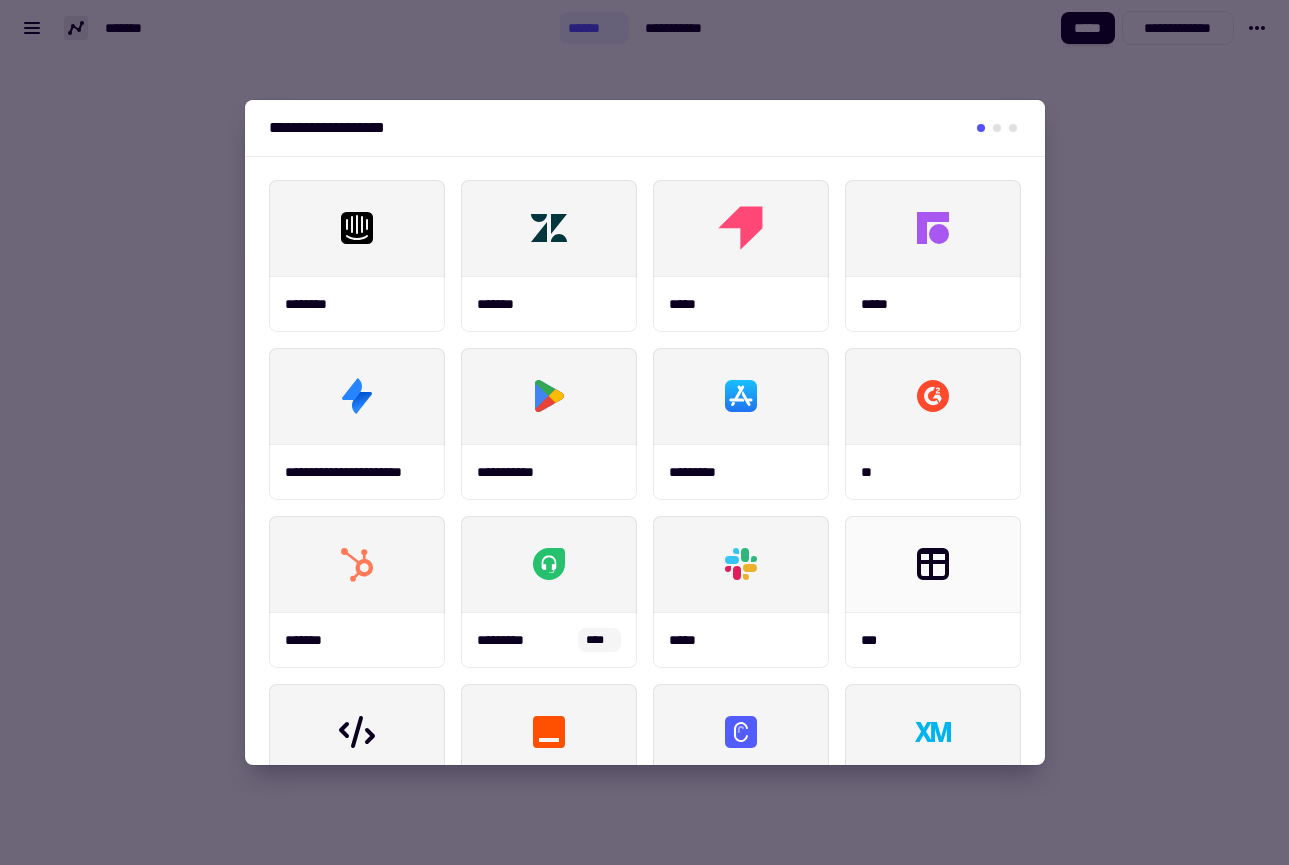 click at bounding box center (644, 432) 